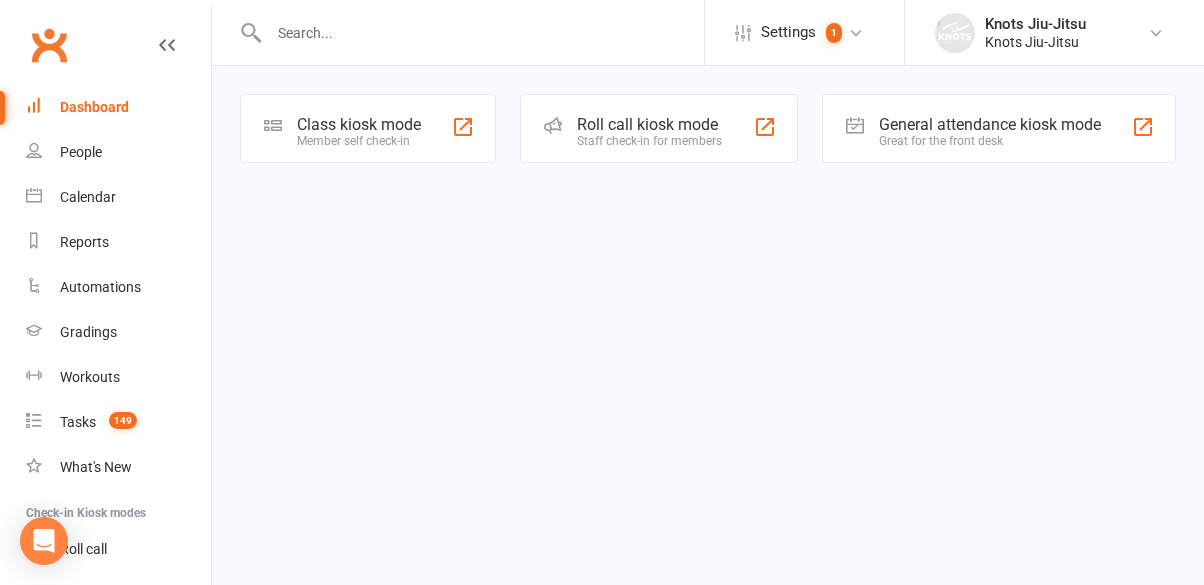 scroll, scrollTop: 0, scrollLeft: 0, axis: both 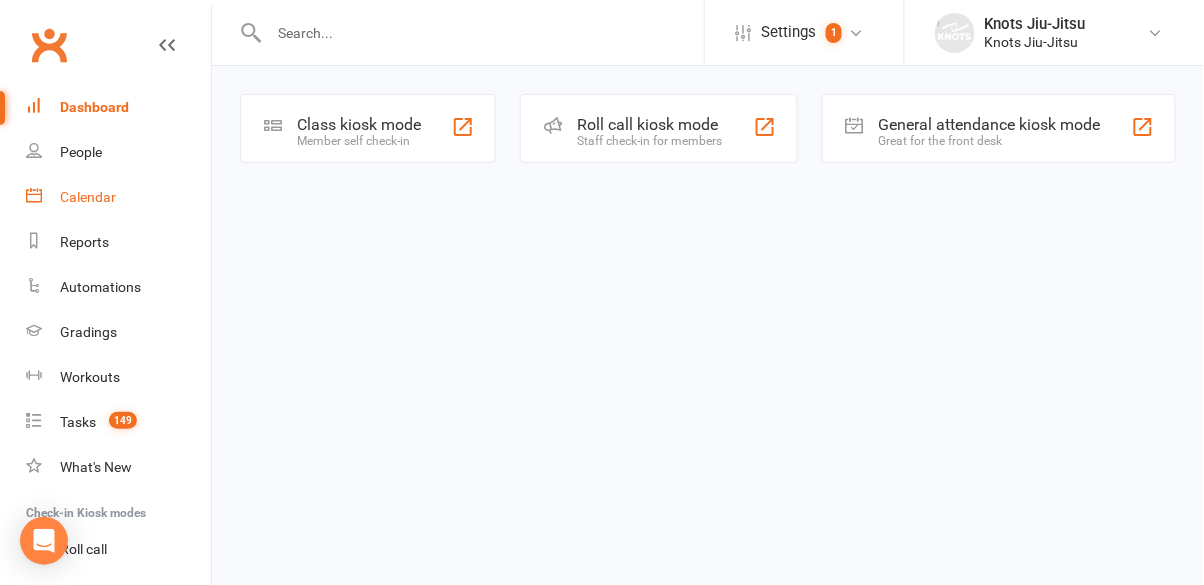 click on "Calendar" at bounding box center [118, 197] 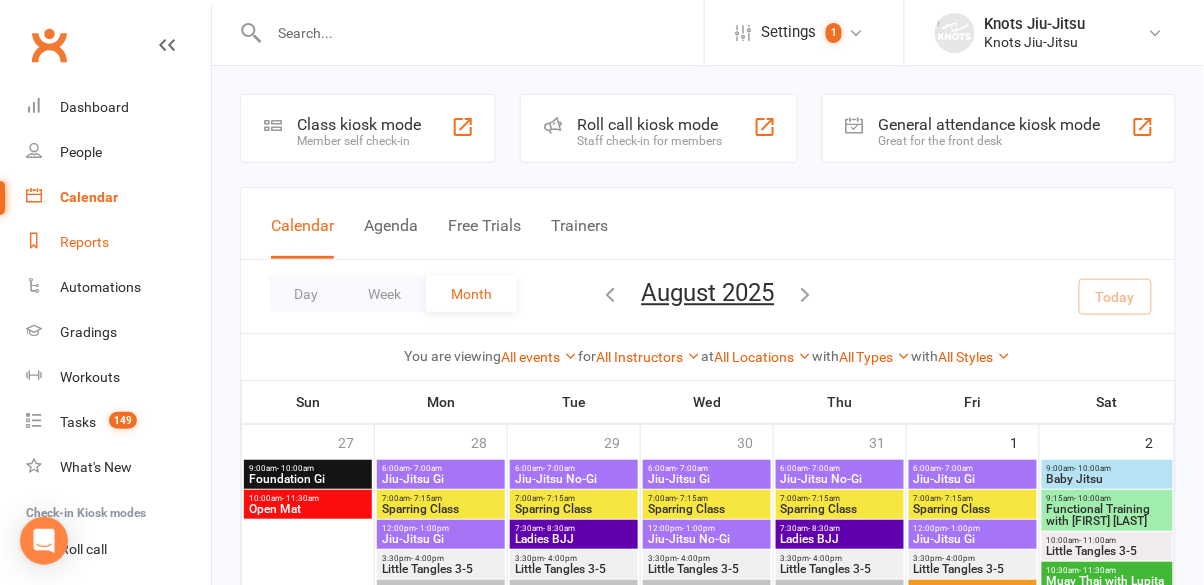 click on "Reports" at bounding box center (84, 242) 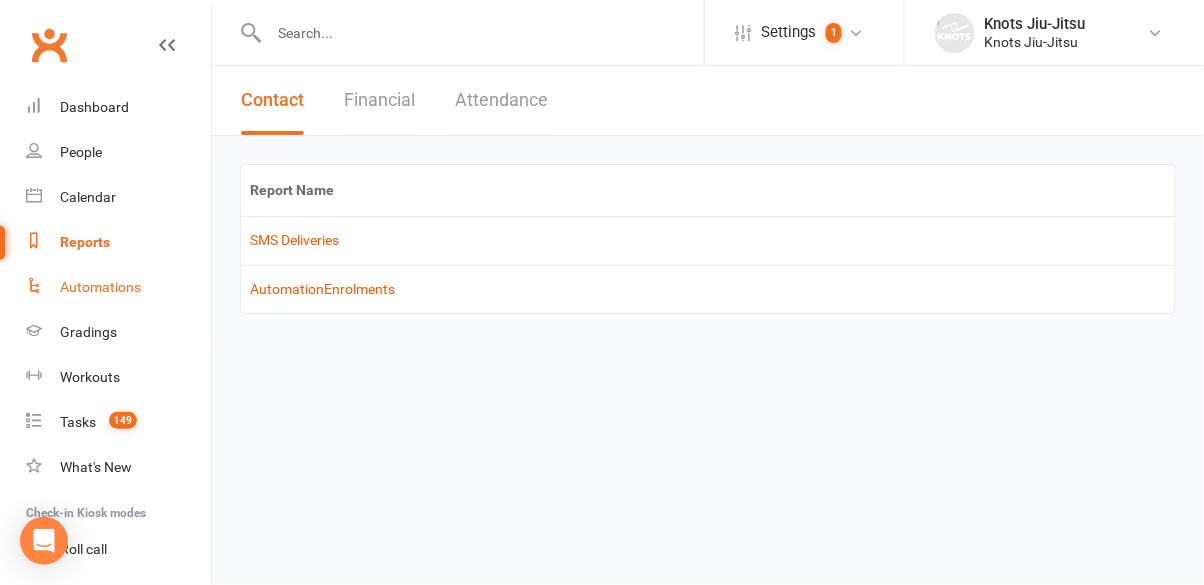 click on "Automations" at bounding box center (100, 287) 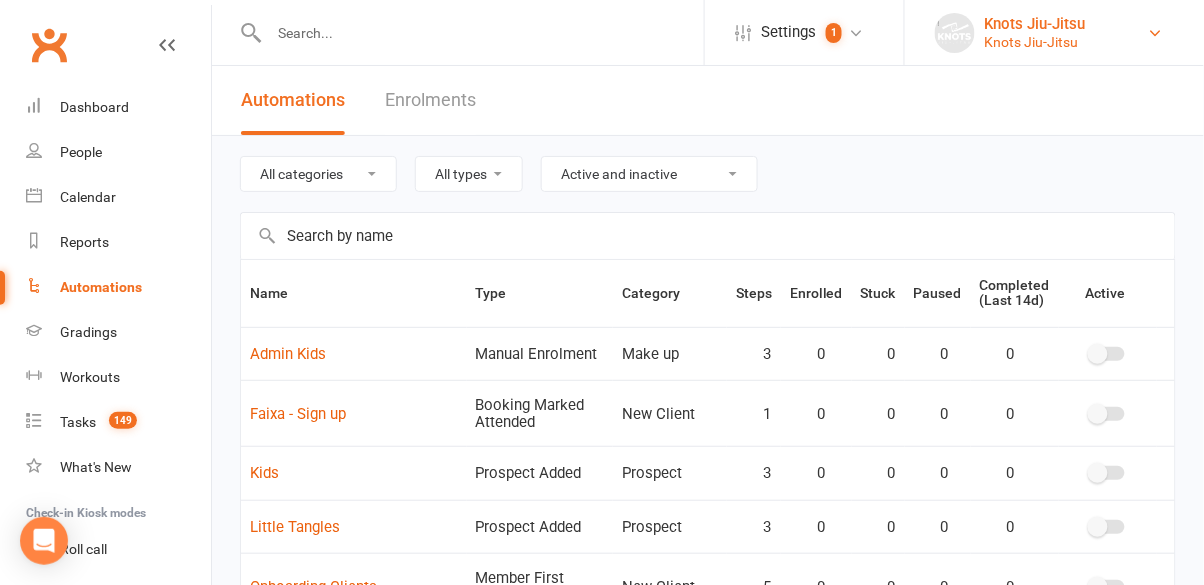 click on "Knots Jiu-Jitsu" at bounding box center [1035, 42] 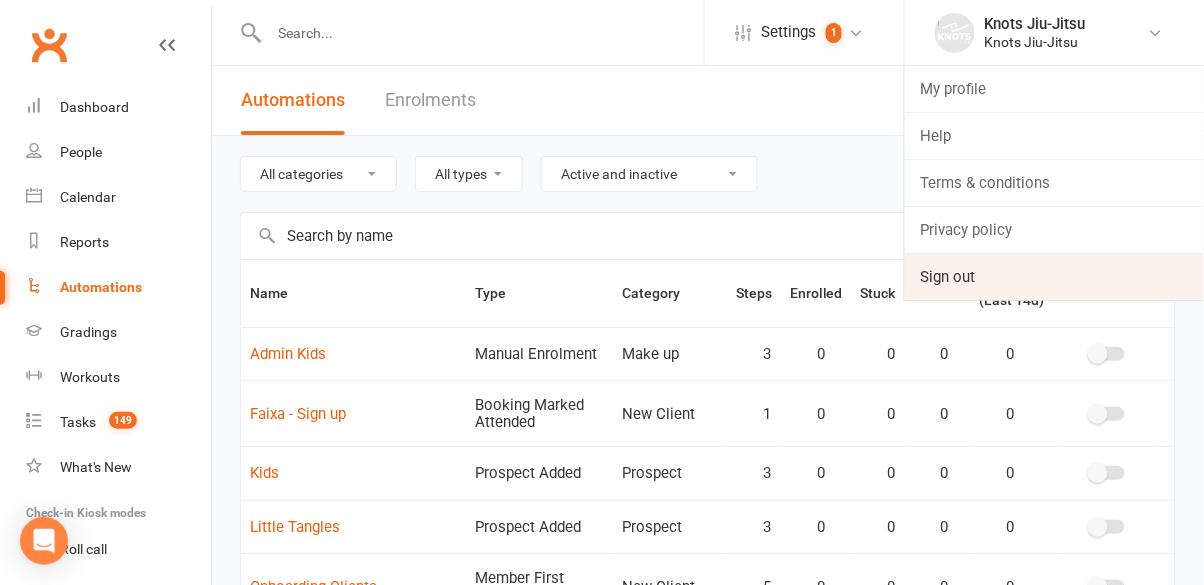 click on "Sign out" at bounding box center [1054, 277] 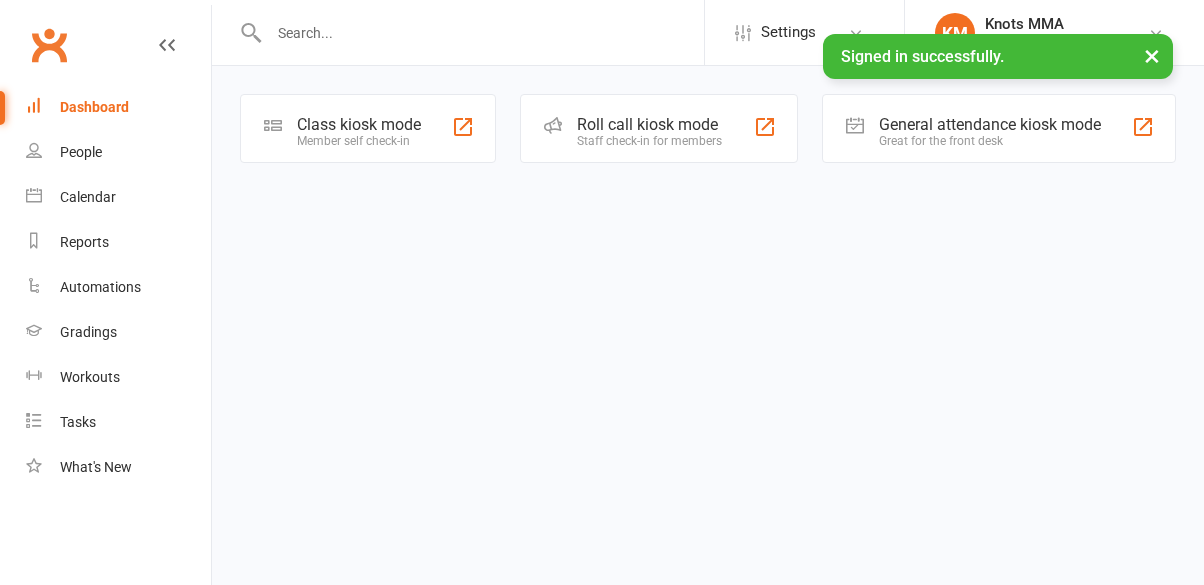 scroll, scrollTop: 0, scrollLeft: 0, axis: both 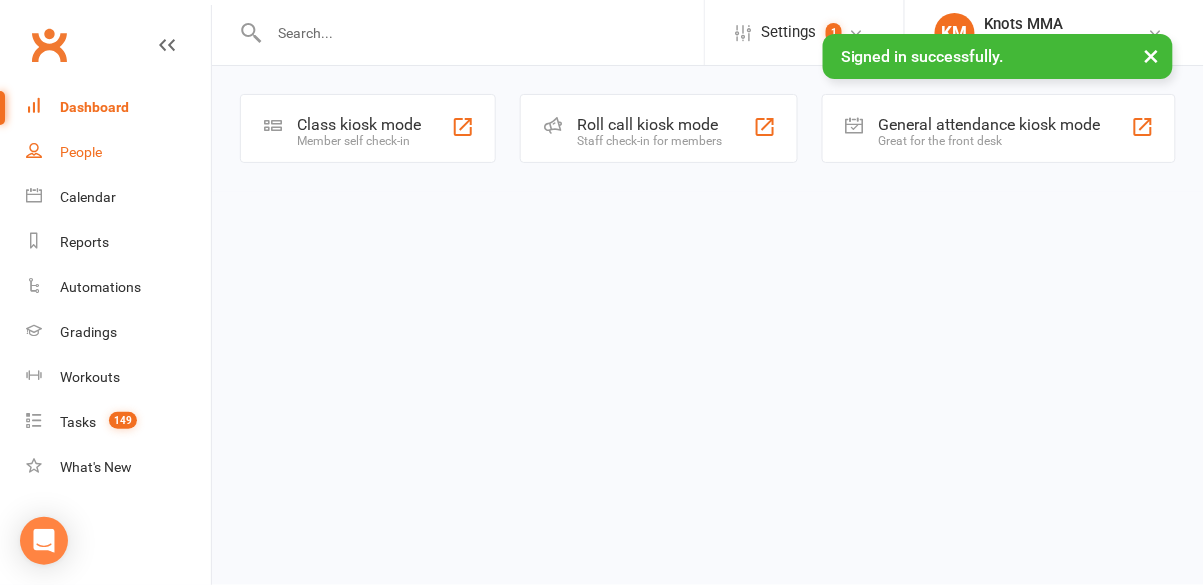 click on "People" at bounding box center (118, 152) 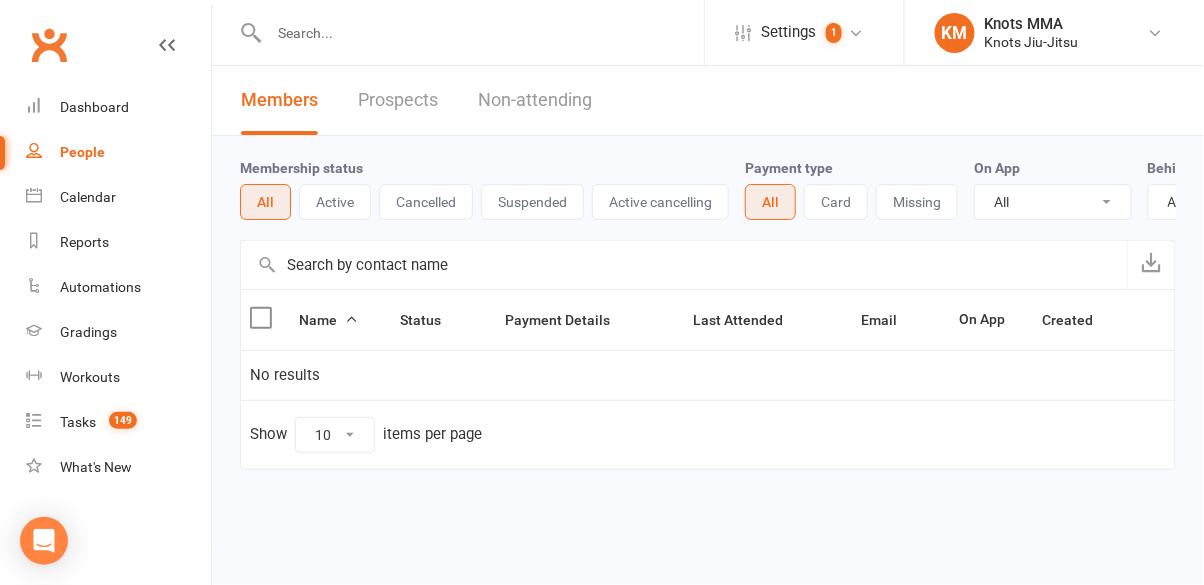click on "Prospects" at bounding box center (398, 100) 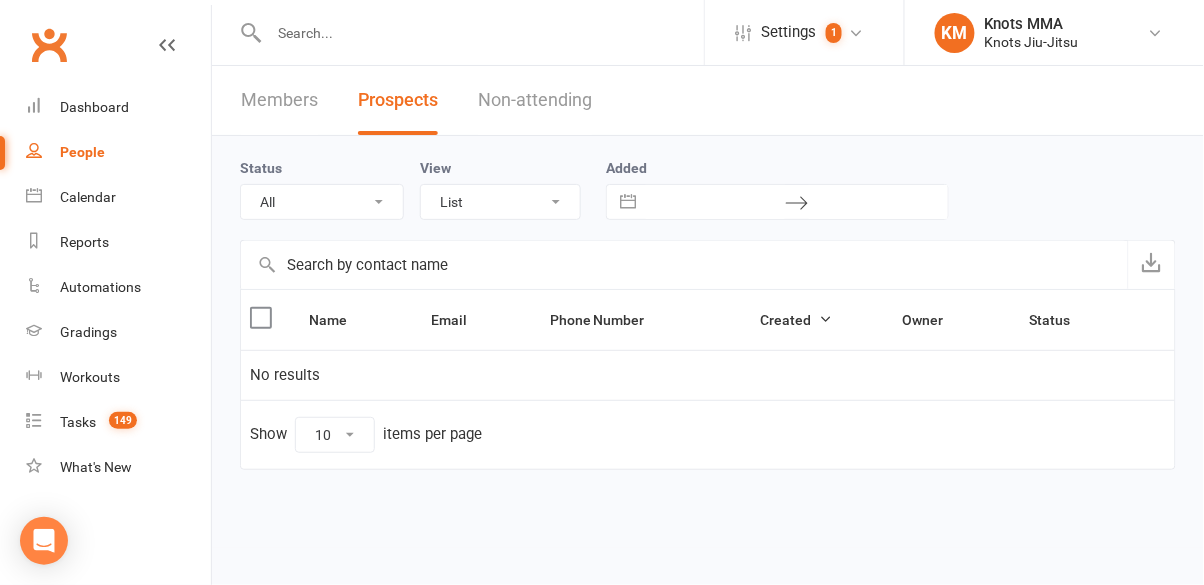 click on "Non-attending" at bounding box center (535, 100) 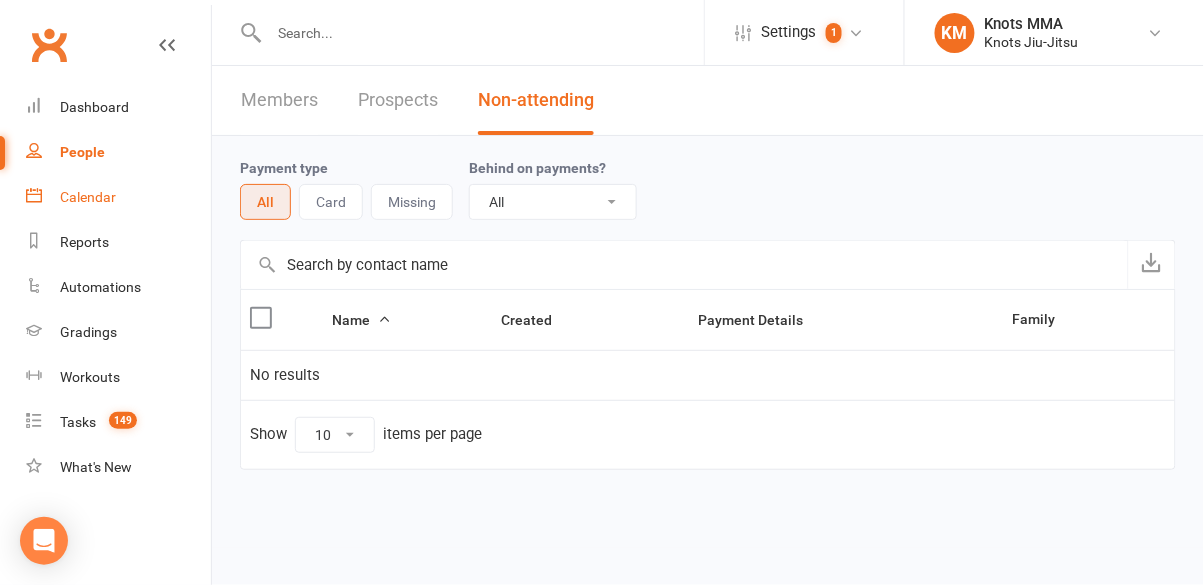 click on "Calendar" at bounding box center [88, 197] 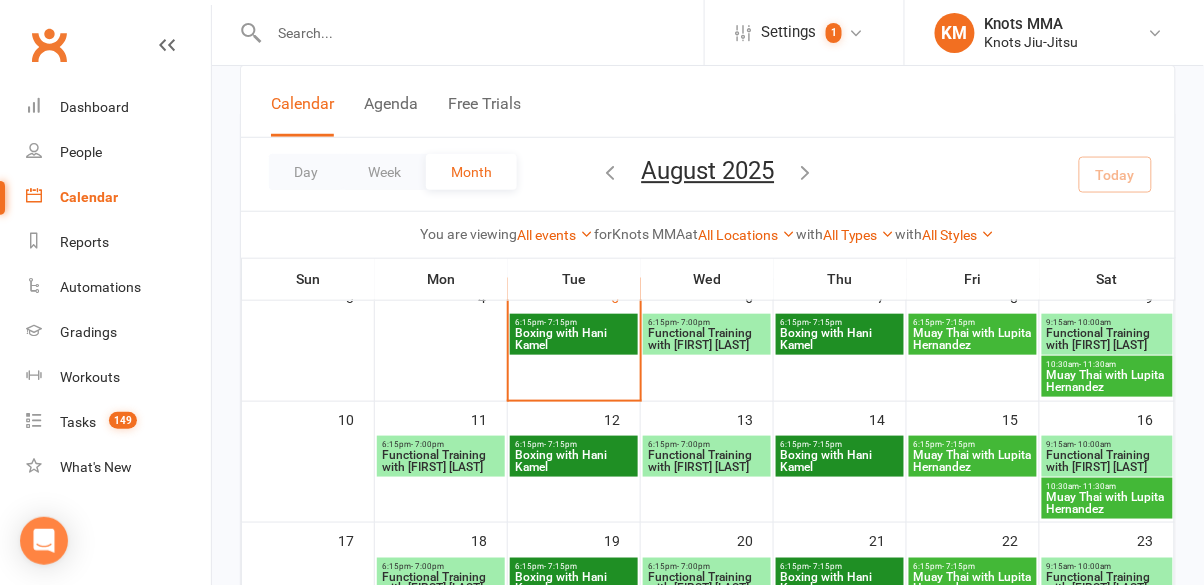 scroll, scrollTop: 0, scrollLeft: 0, axis: both 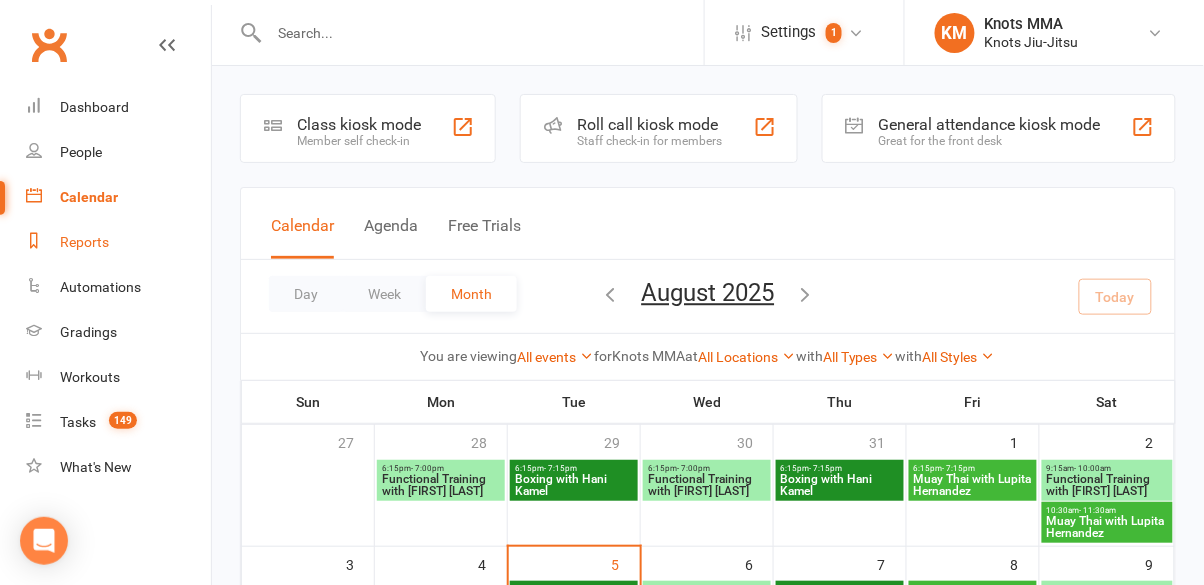 click on "Reports" at bounding box center [84, 242] 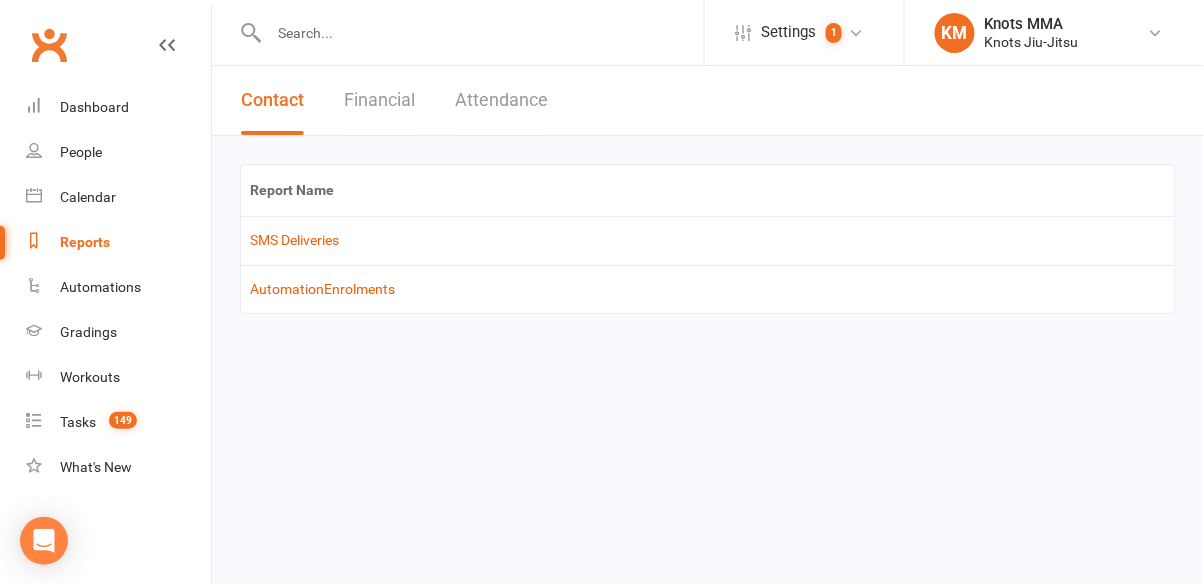 click on "Financial" at bounding box center (379, 100) 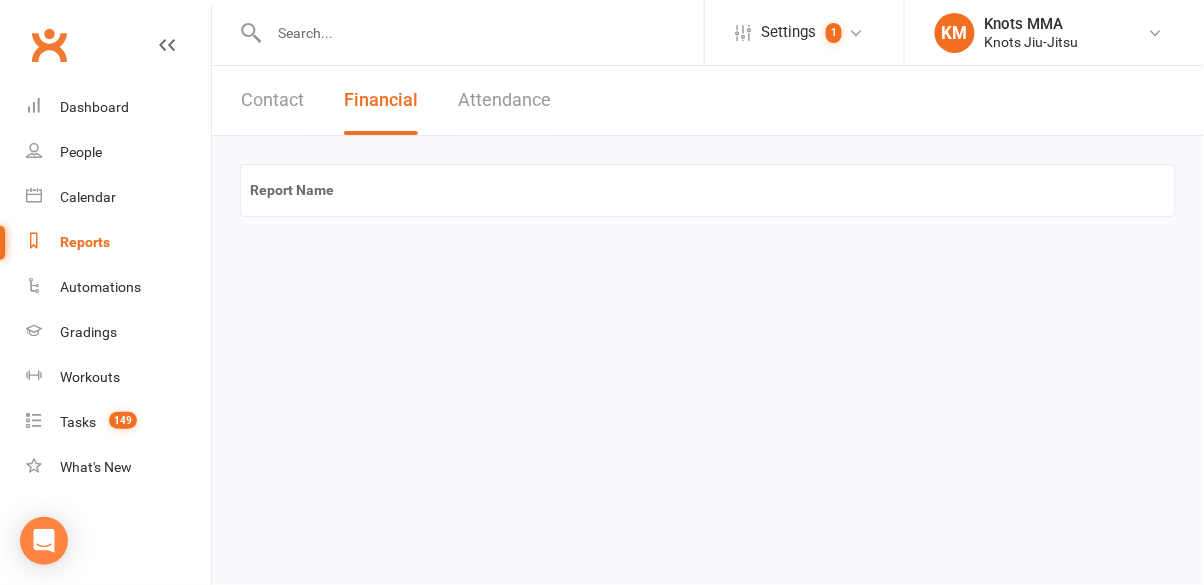 click on "Attendance" at bounding box center [504, 100] 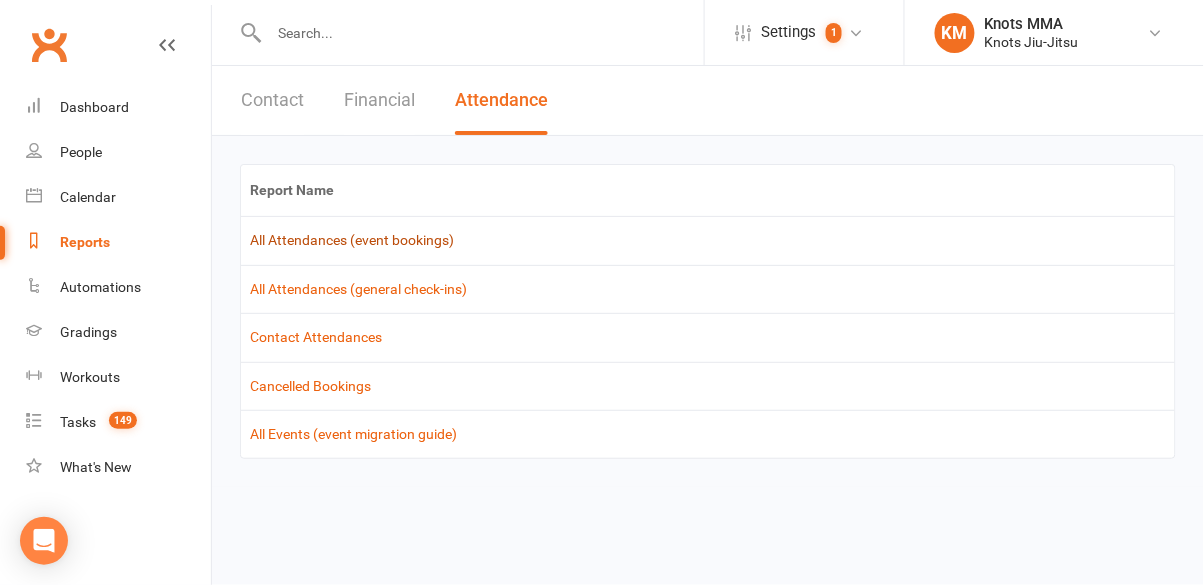 click on "All Attendances (event bookings)" at bounding box center (352, 240) 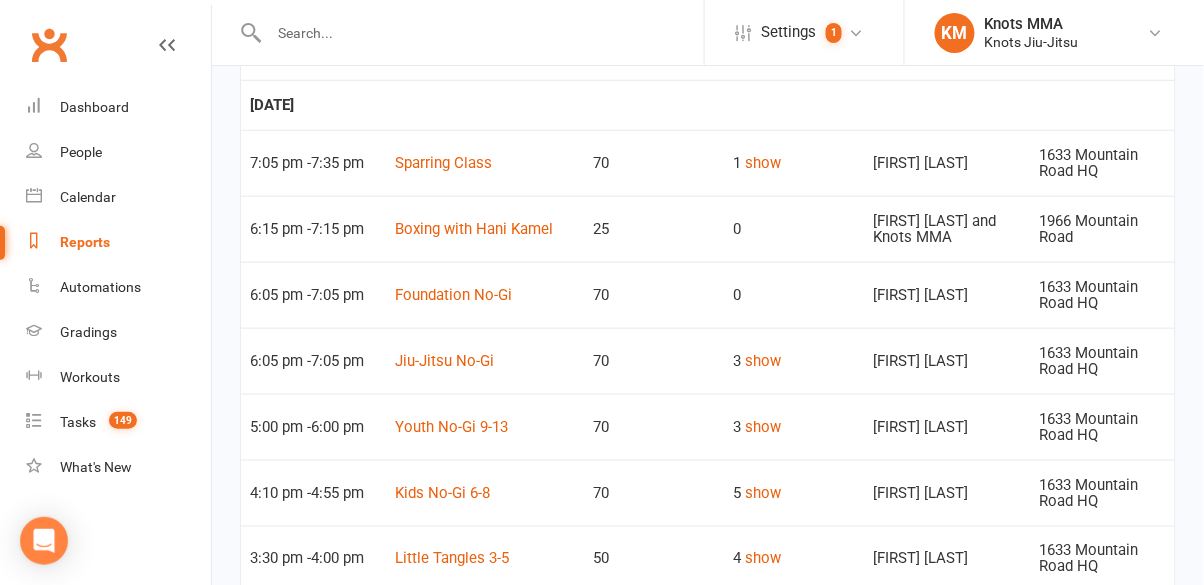 scroll, scrollTop: 0, scrollLeft: 0, axis: both 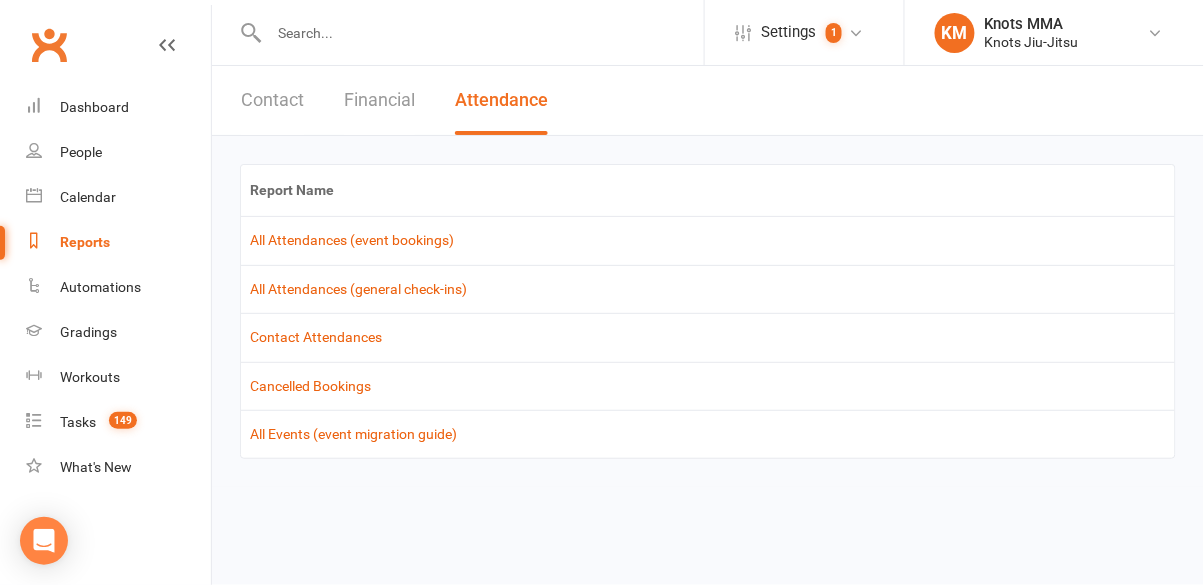 click on "Financial" at bounding box center [379, 100] 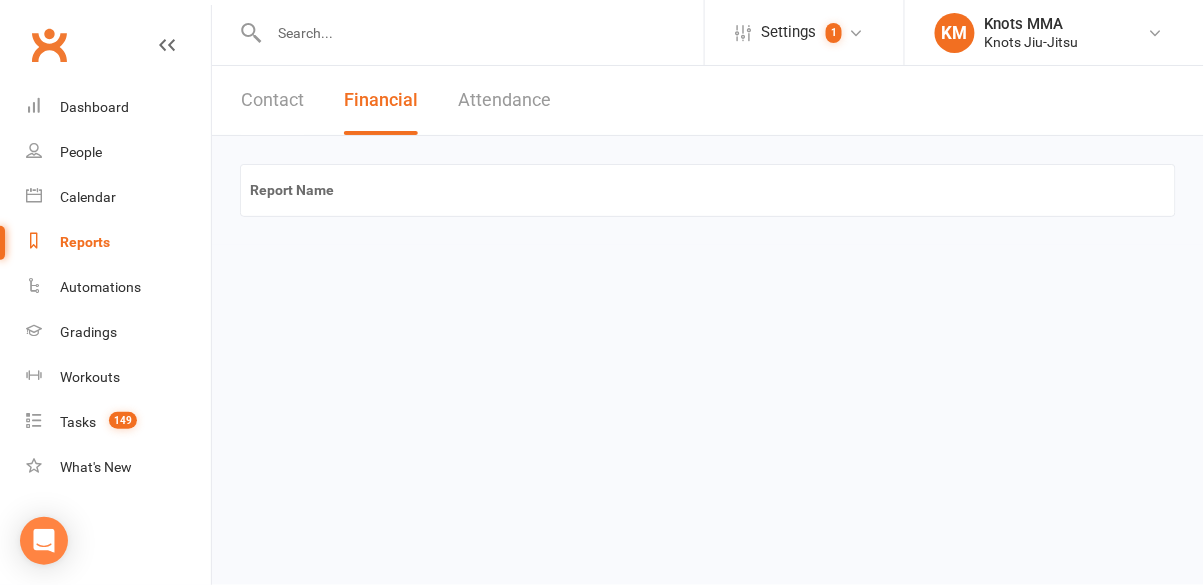 click on "Contact" at bounding box center (272, 100) 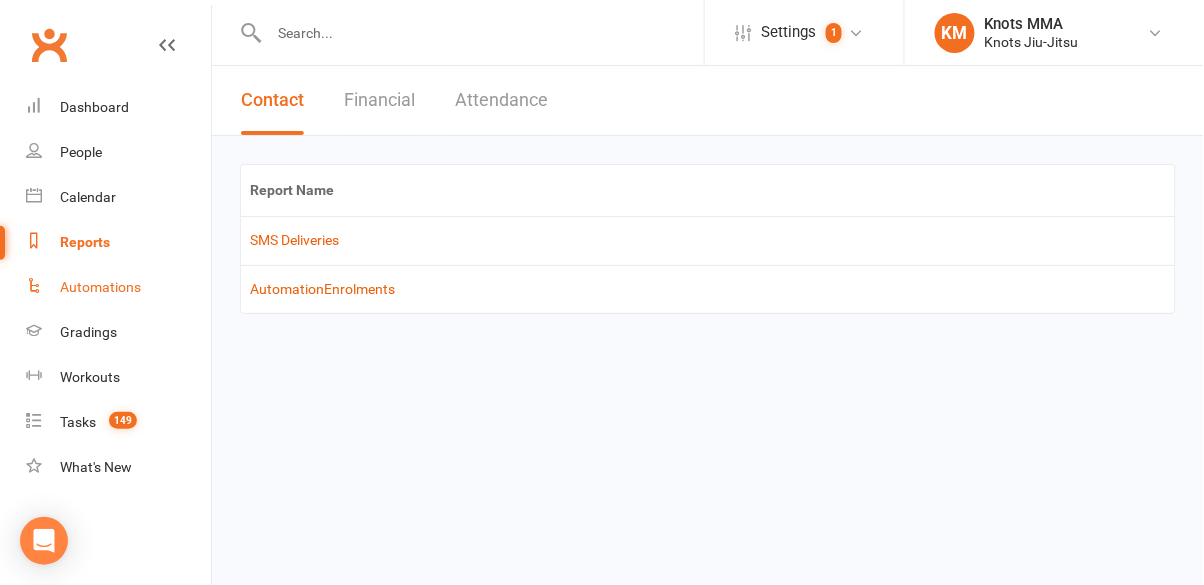 click on "Automations" at bounding box center (118, 287) 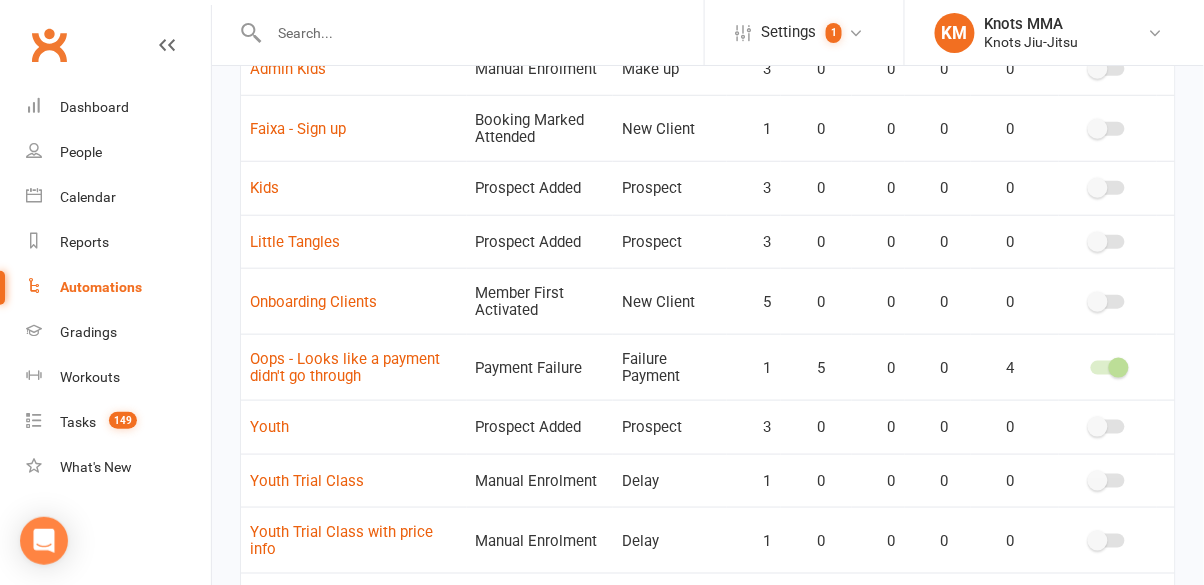 scroll, scrollTop: 317, scrollLeft: 0, axis: vertical 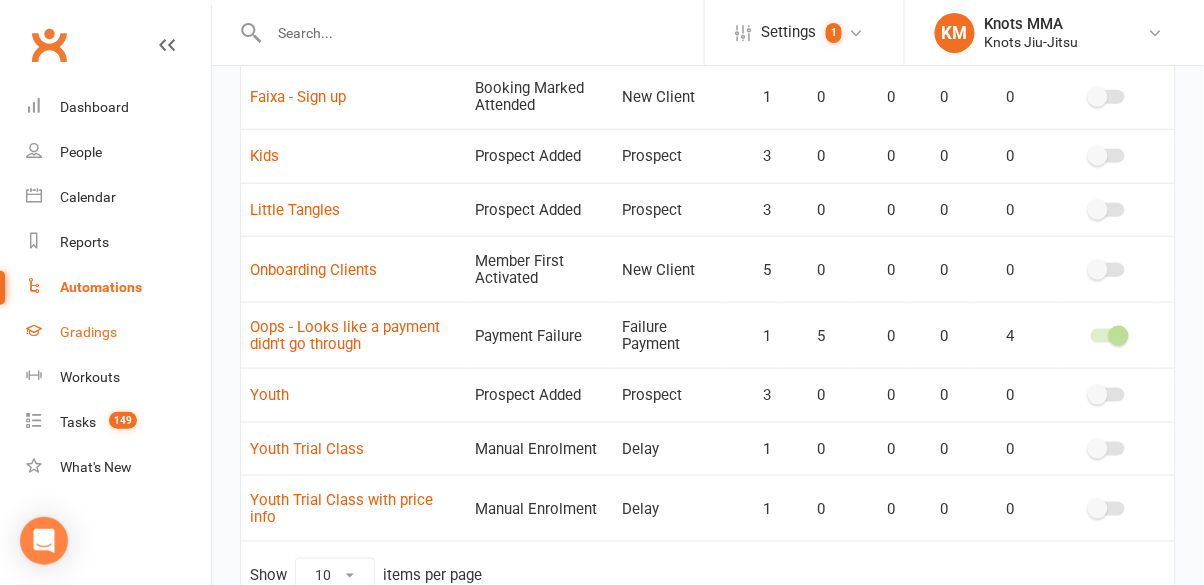 click on "Gradings" at bounding box center (88, 332) 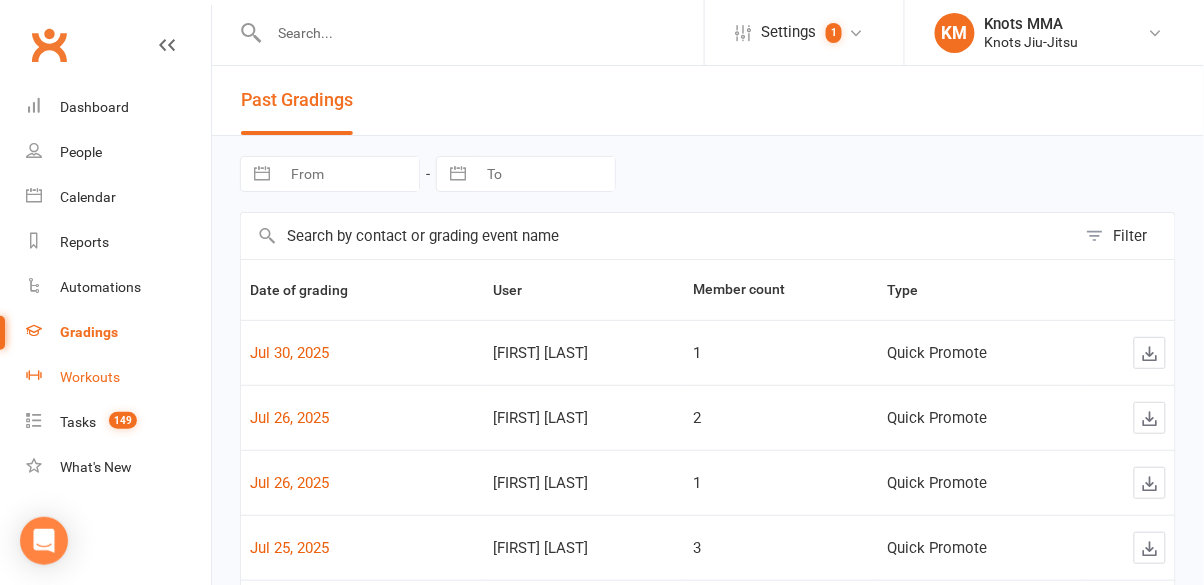 click on "Workouts" at bounding box center [90, 377] 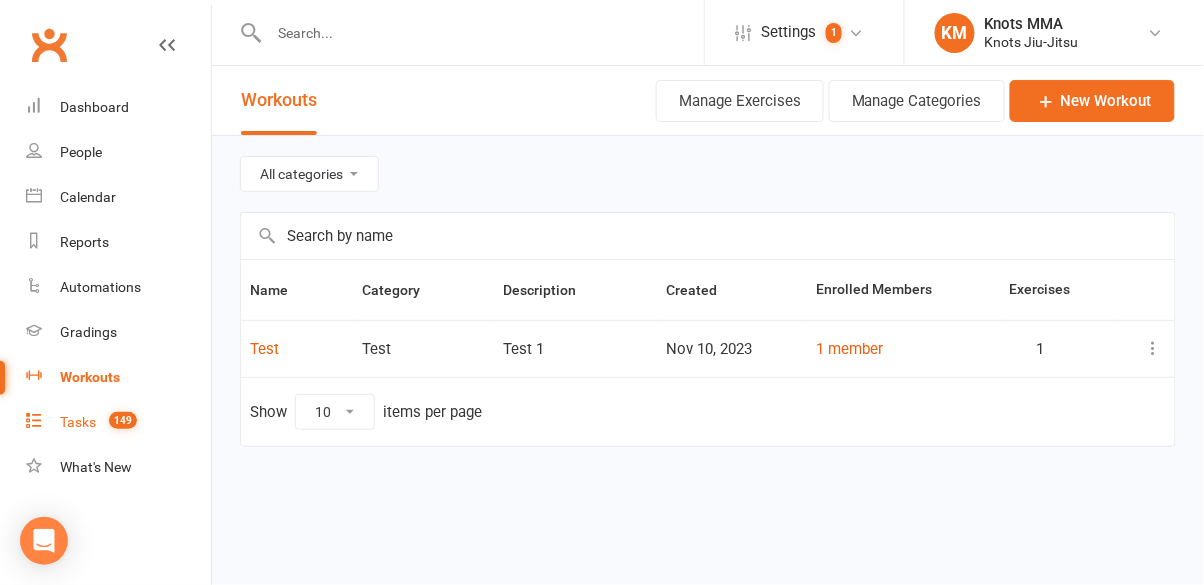 click on "Tasks" at bounding box center (78, 422) 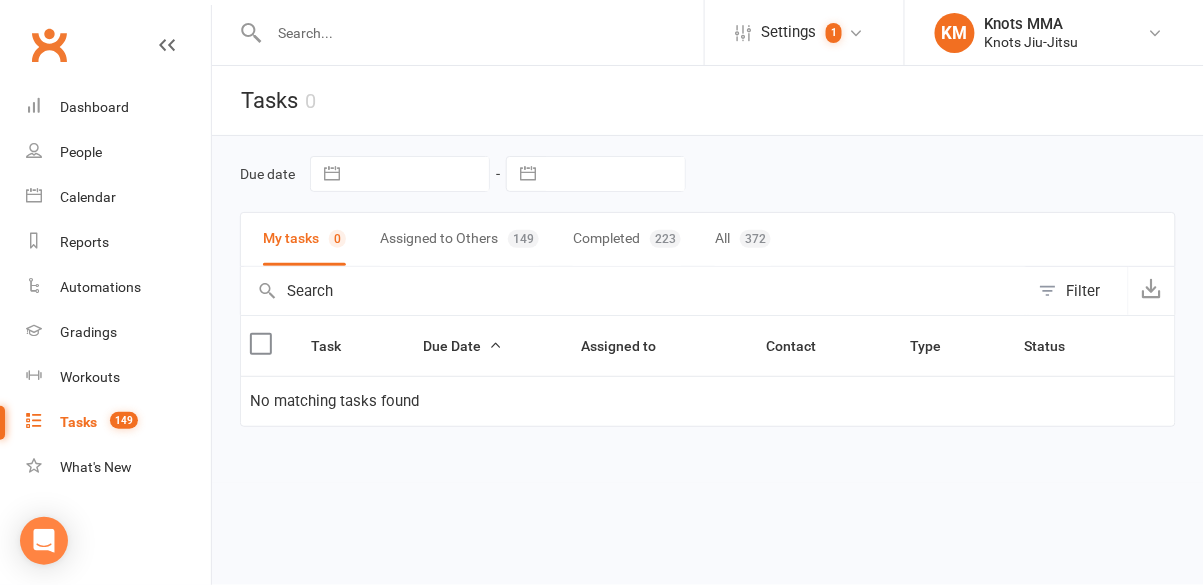 click on "Assigned to Others 149" at bounding box center [459, 239] 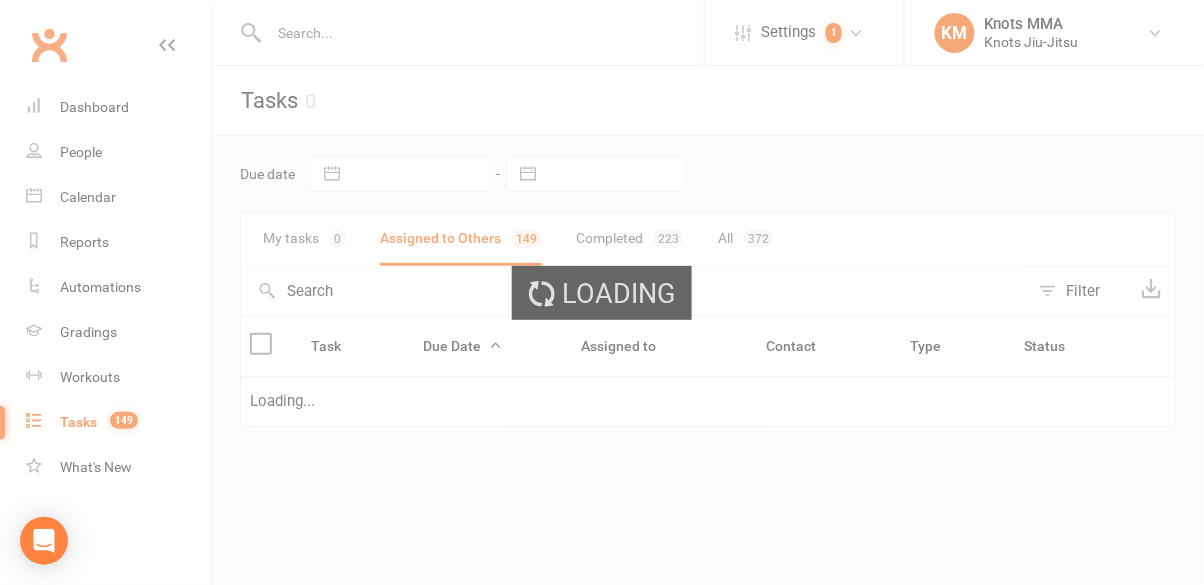 select on "waiting" 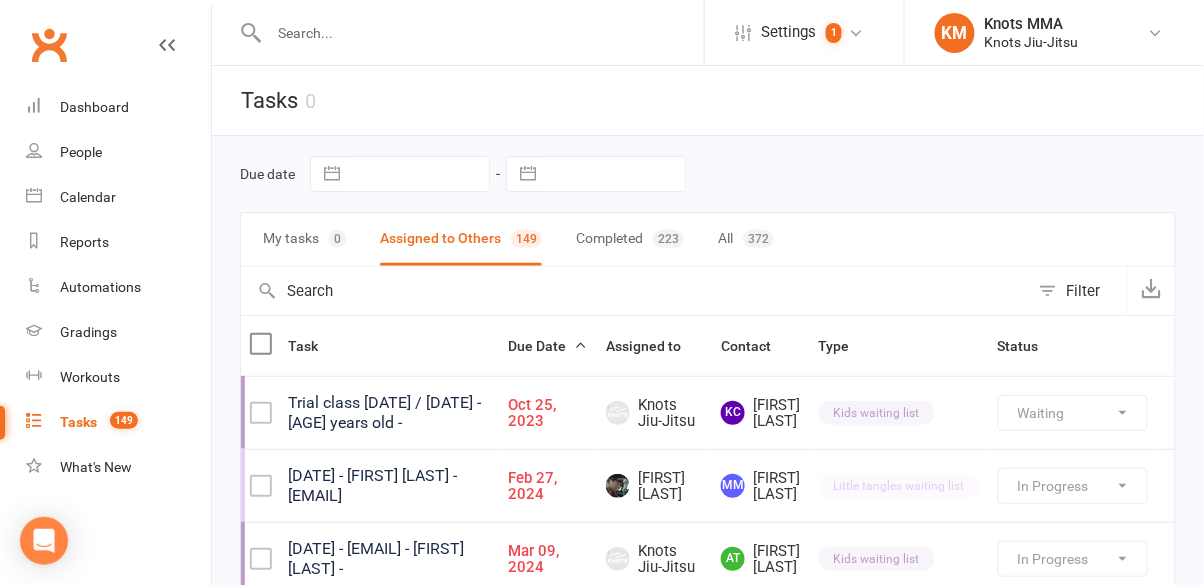 click on "Completed 223" at bounding box center (630, 239) 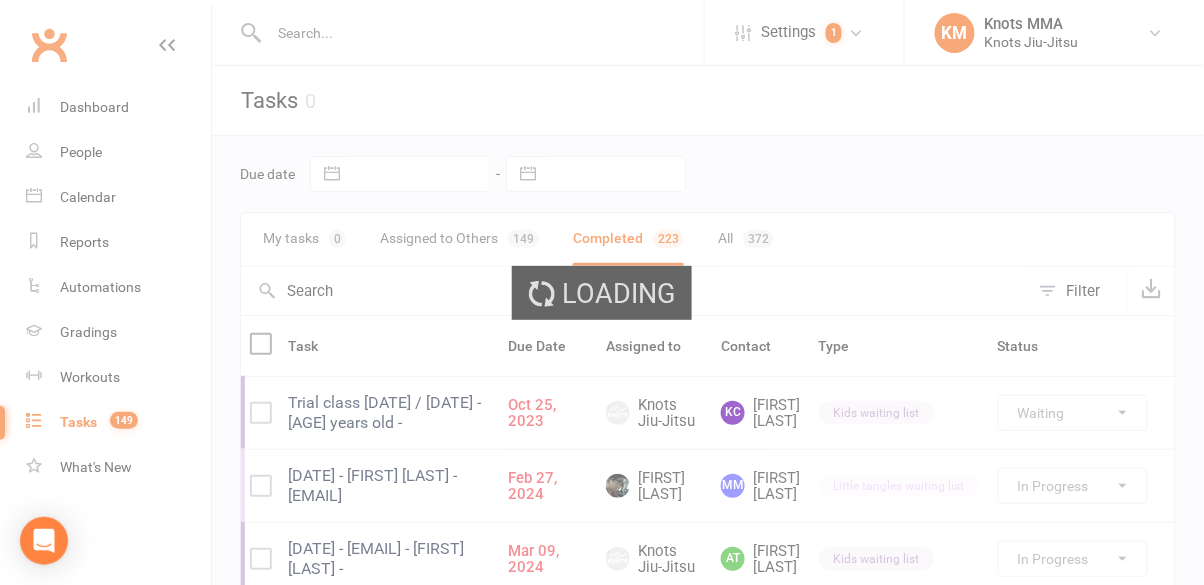 select on "waiting" 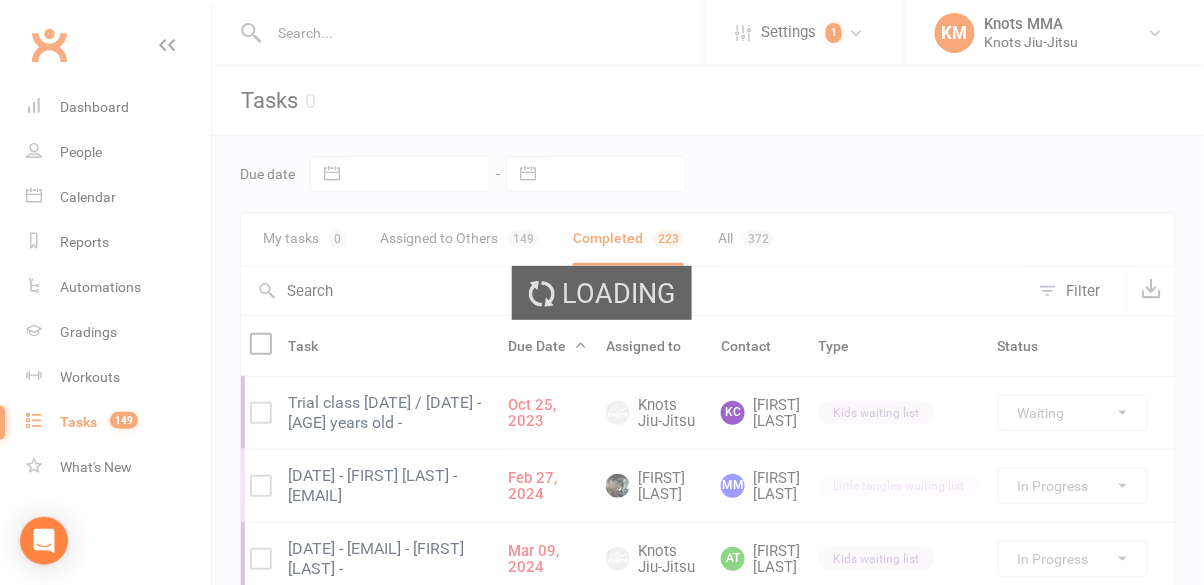 select on "finished" 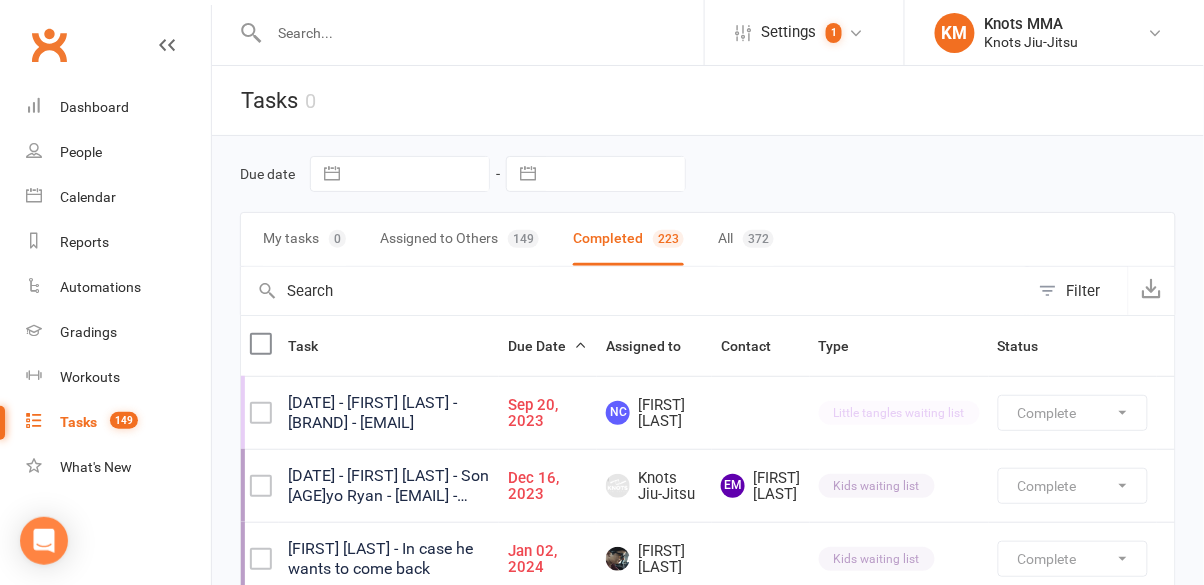 click on "372" at bounding box center [758, 239] 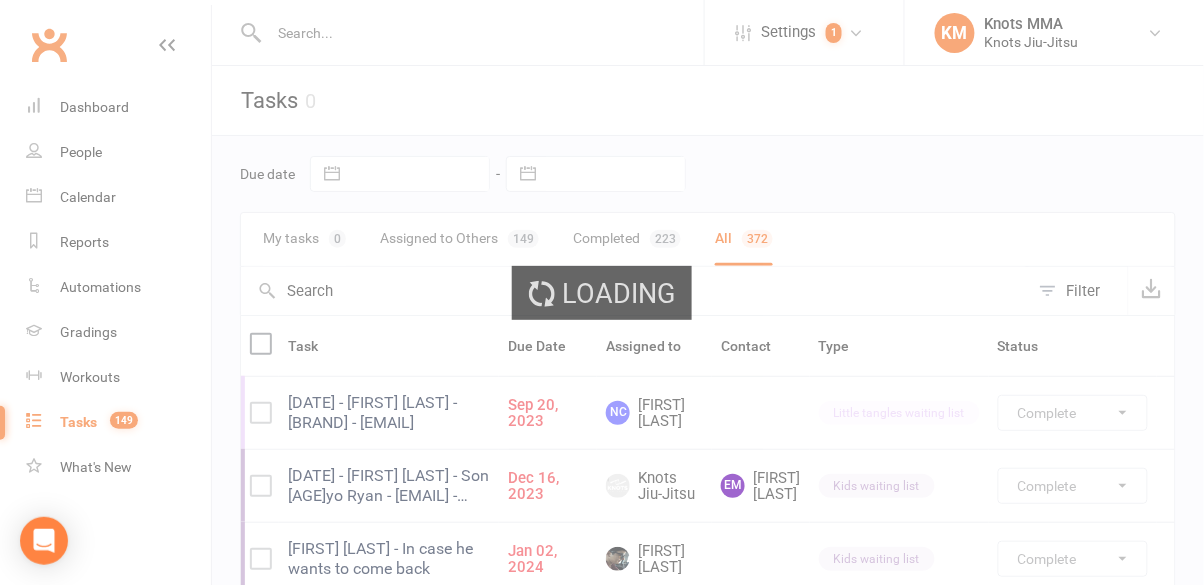 select on "finished" 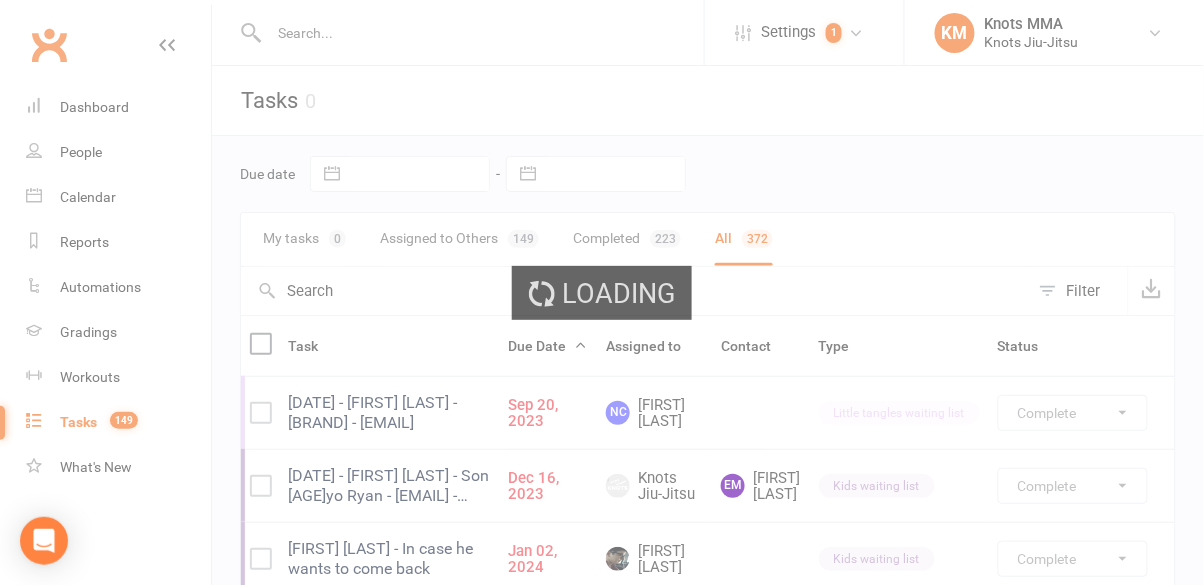 select on "finished" 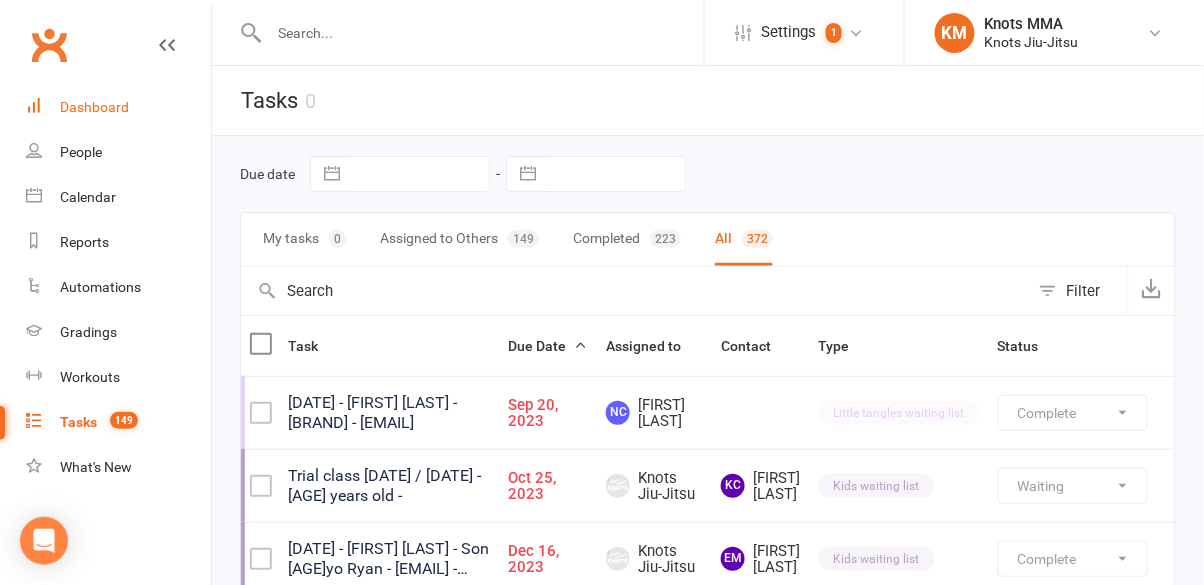 click on "Dashboard" at bounding box center (94, 107) 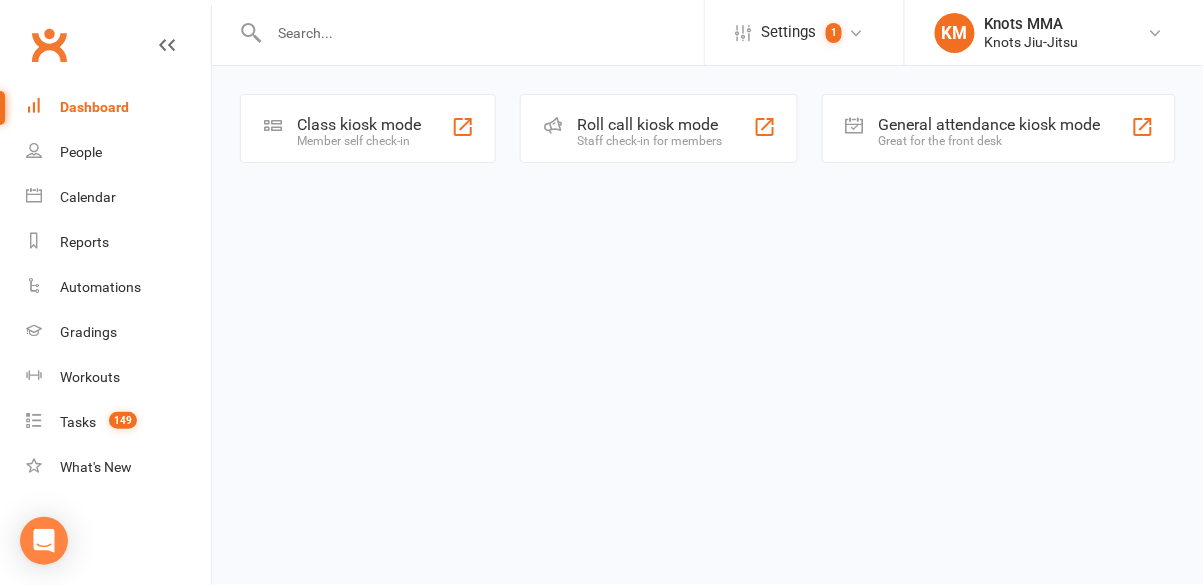click on "Member self check-in" at bounding box center [359, 141] 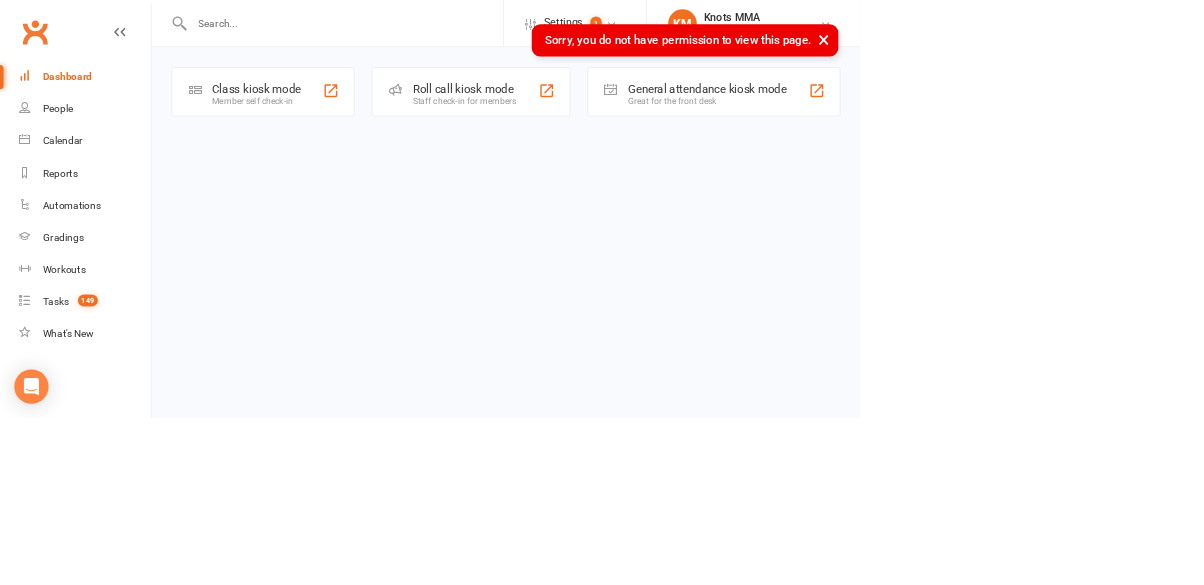 click on "Staff check-in for members" at bounding box center [649, 141] 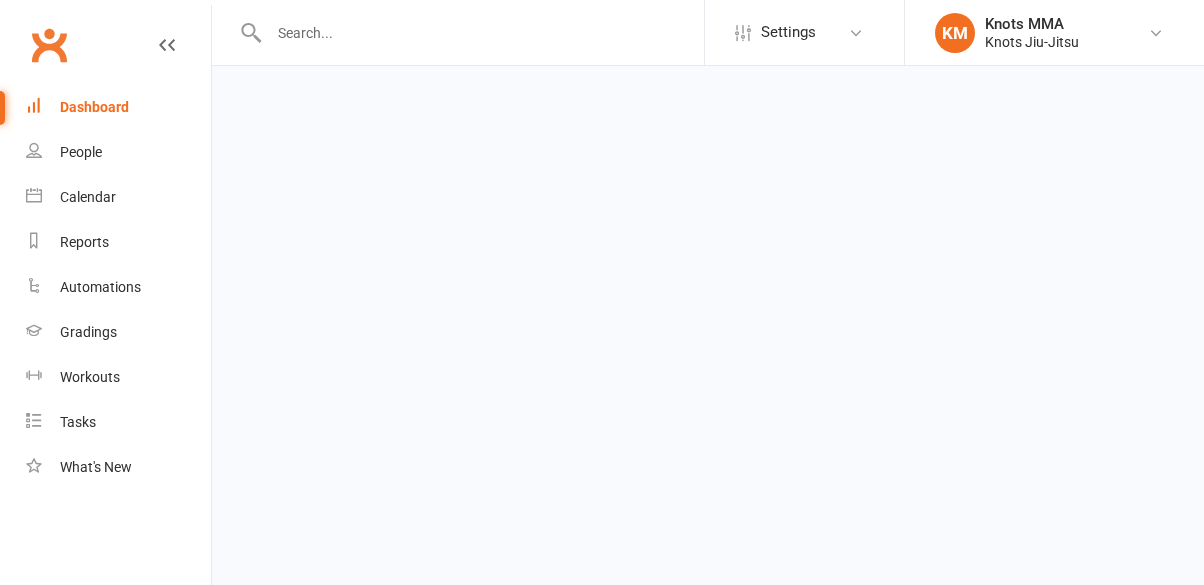 scroll, scrollTop: 0, scrollLeft: 0, axis: both 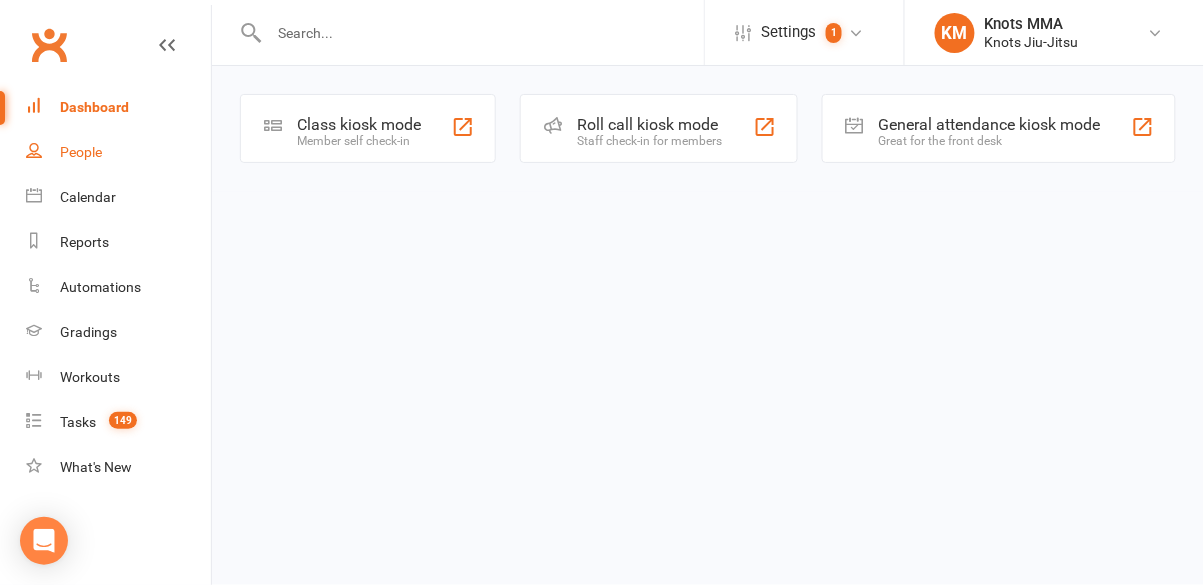 click on "People" at bounding box center [118, 152] 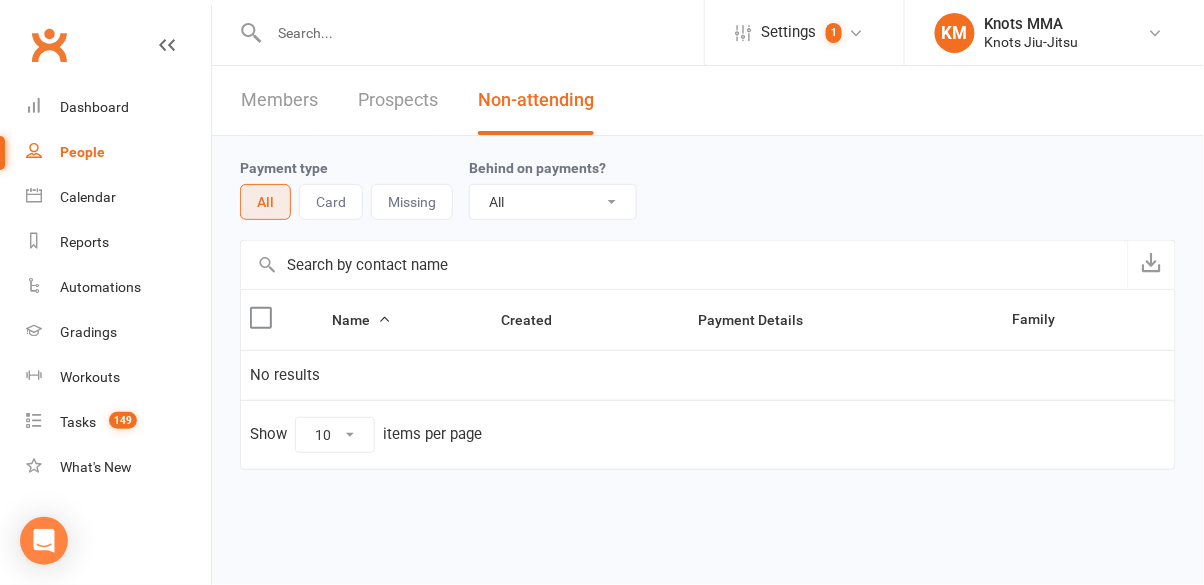 click on "Prospects" at bounding box center (398, 100) 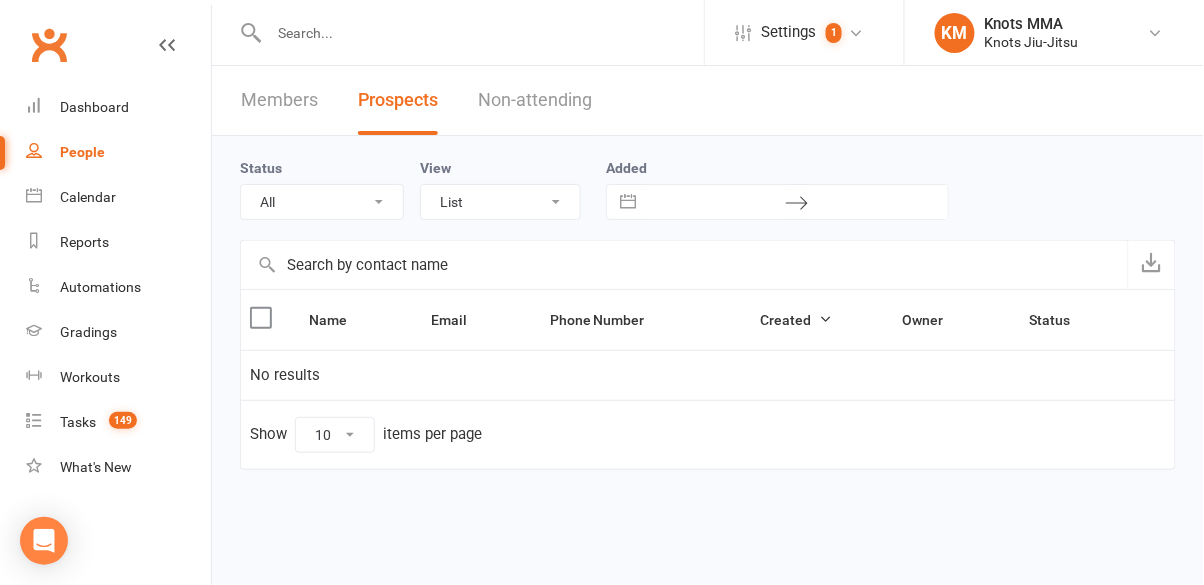 click on "Members" at bounding box center [279, 100] 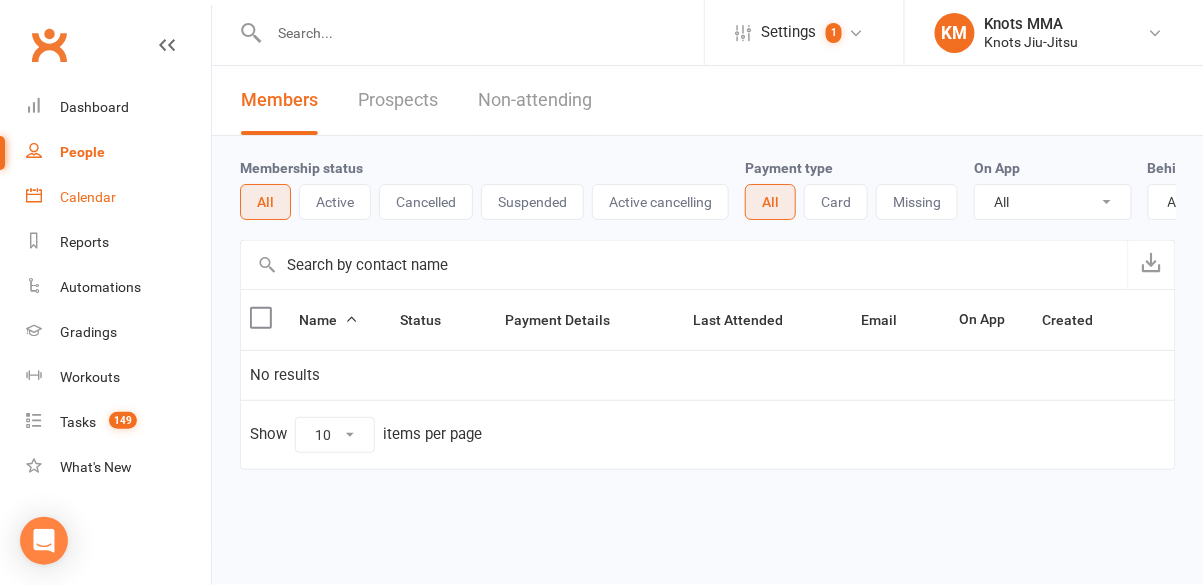click on "Calendar" at bounding box center [118, 197] 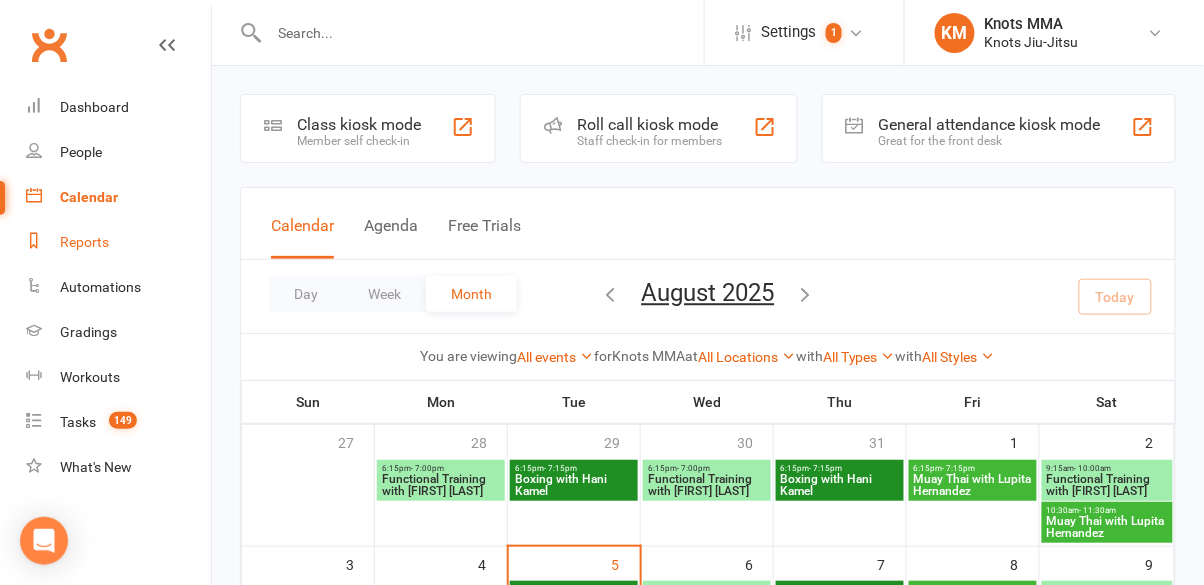 click on "Reports" at bounding box center (118, 242) 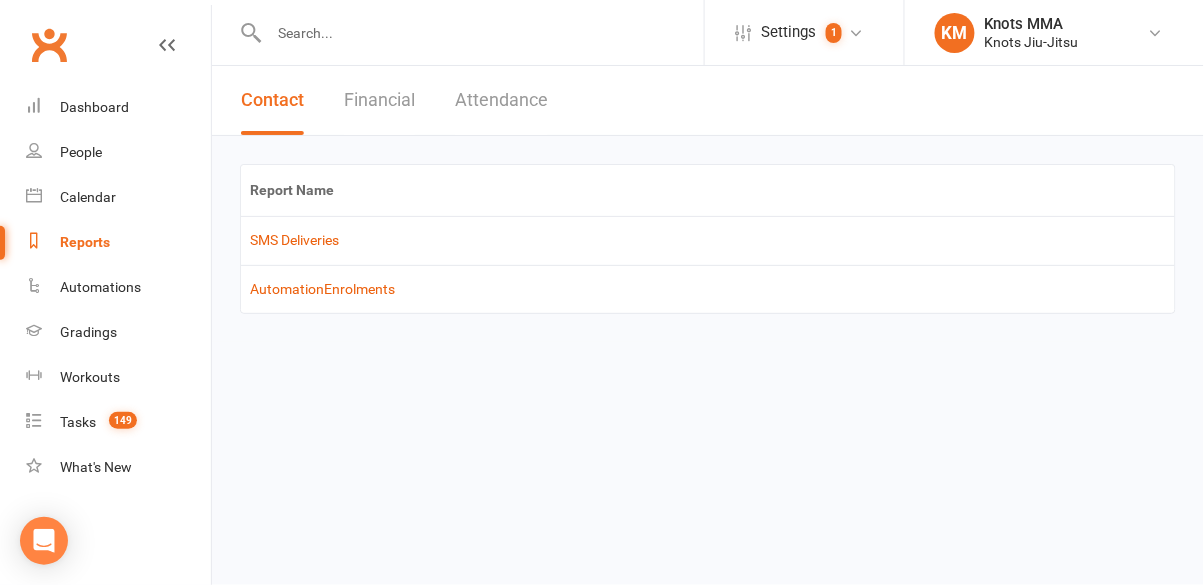 click on "Financial" at bounding box center [379, 100] 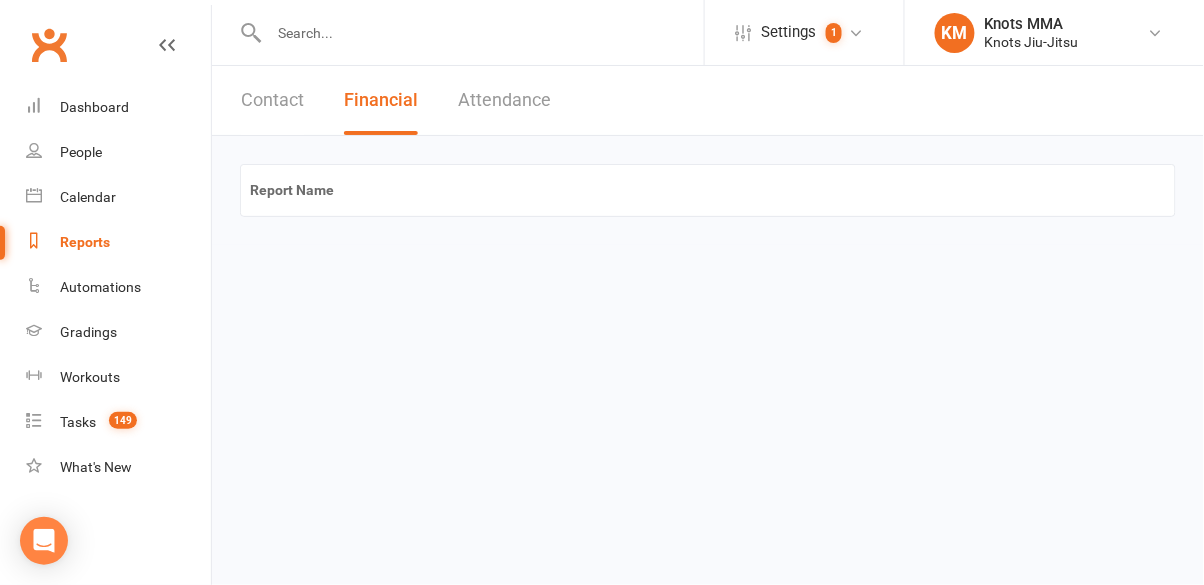 click on "Attendance" at bounding box center [504, 100] 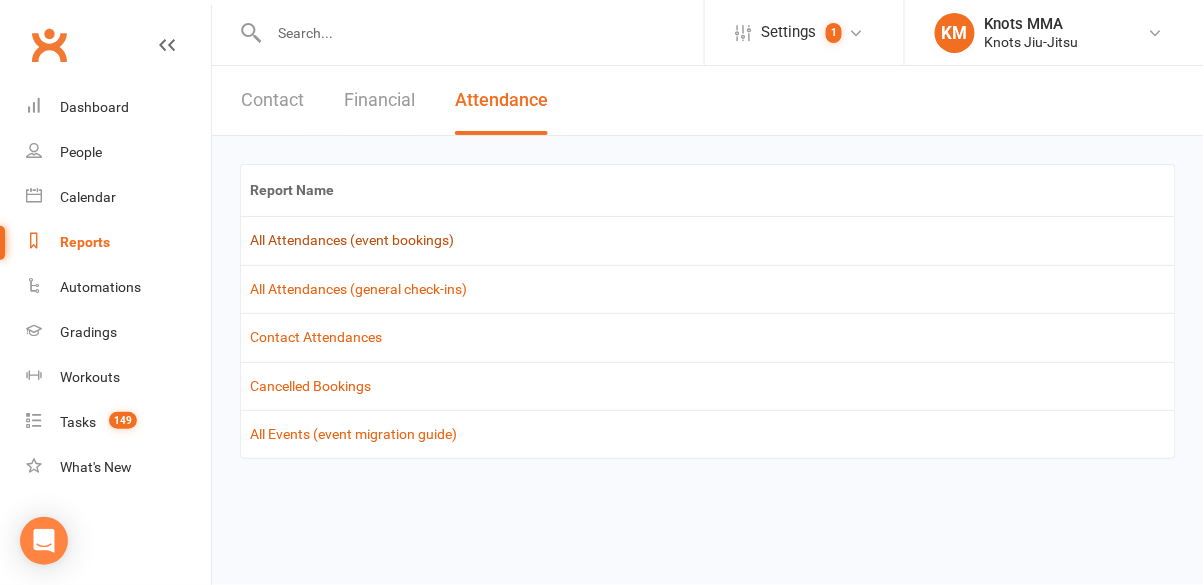 click on "All Attendances (event bookings)" at bounding box center [352, 240] 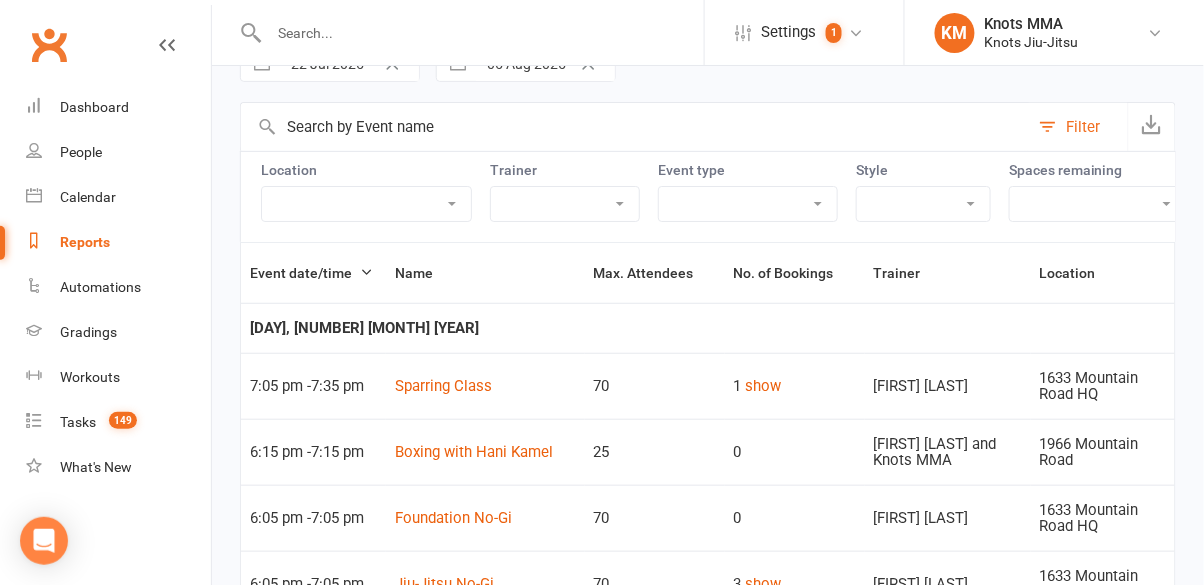 scroll, scrollTop: 116, scrollLeft: 0, axis: vertical 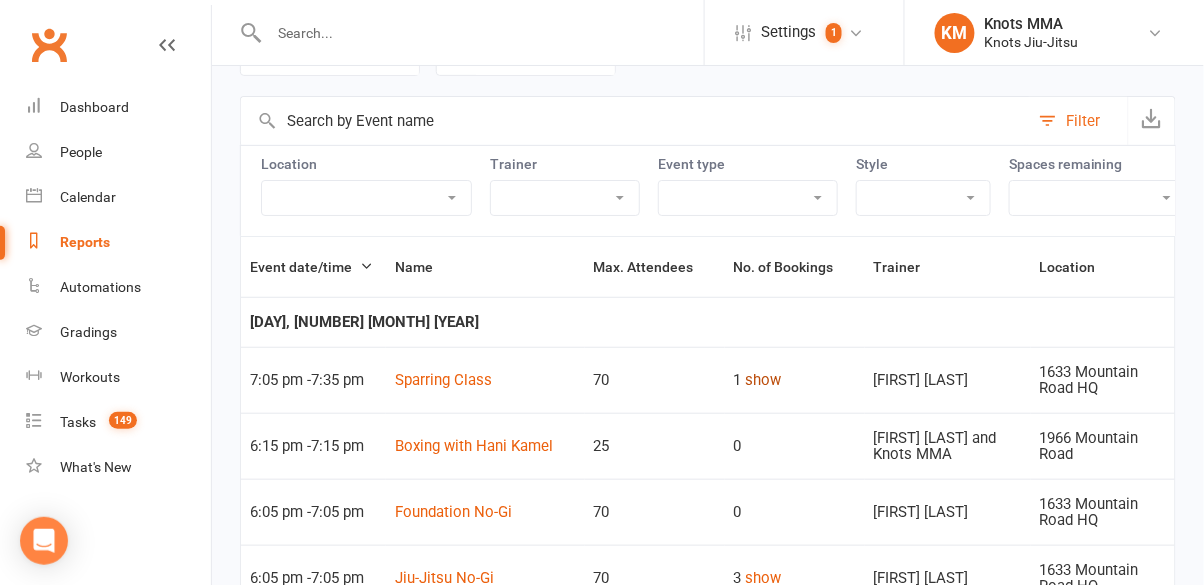 click on "show" at bounding box center [764, 380] 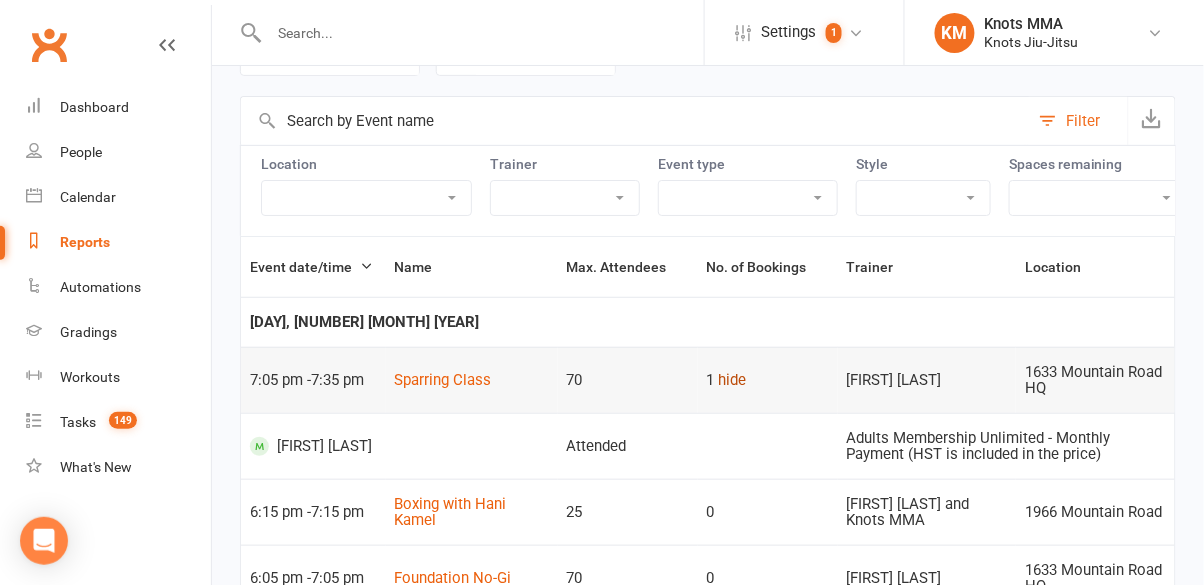 click on "hide" at bounding box center [733, 380] 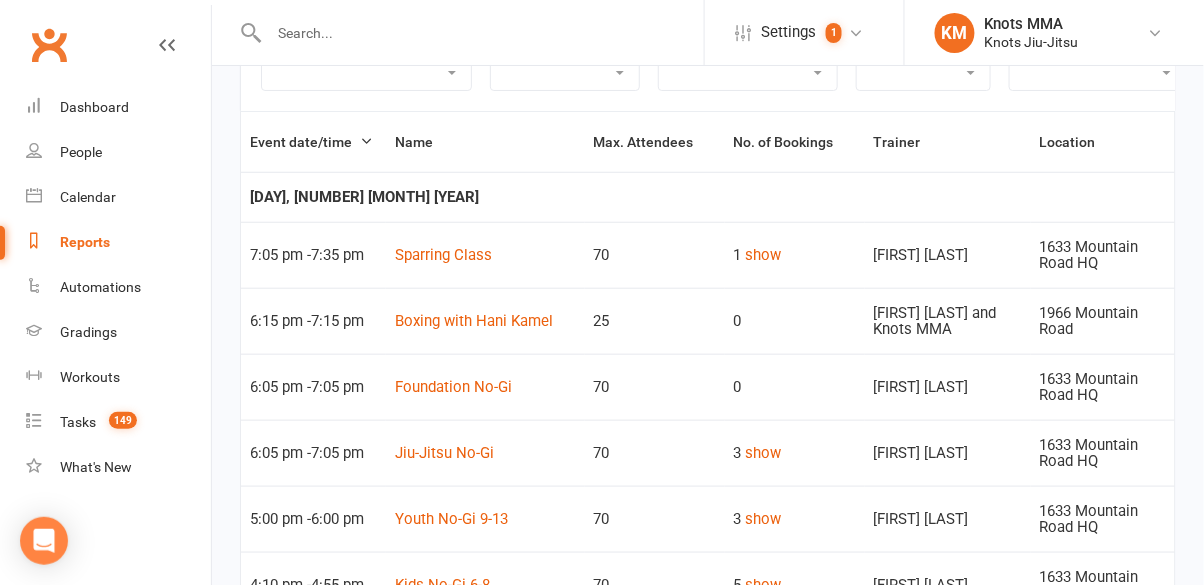 scroll, scrollTop: 270, scrollLeft: 0, axis: vertical 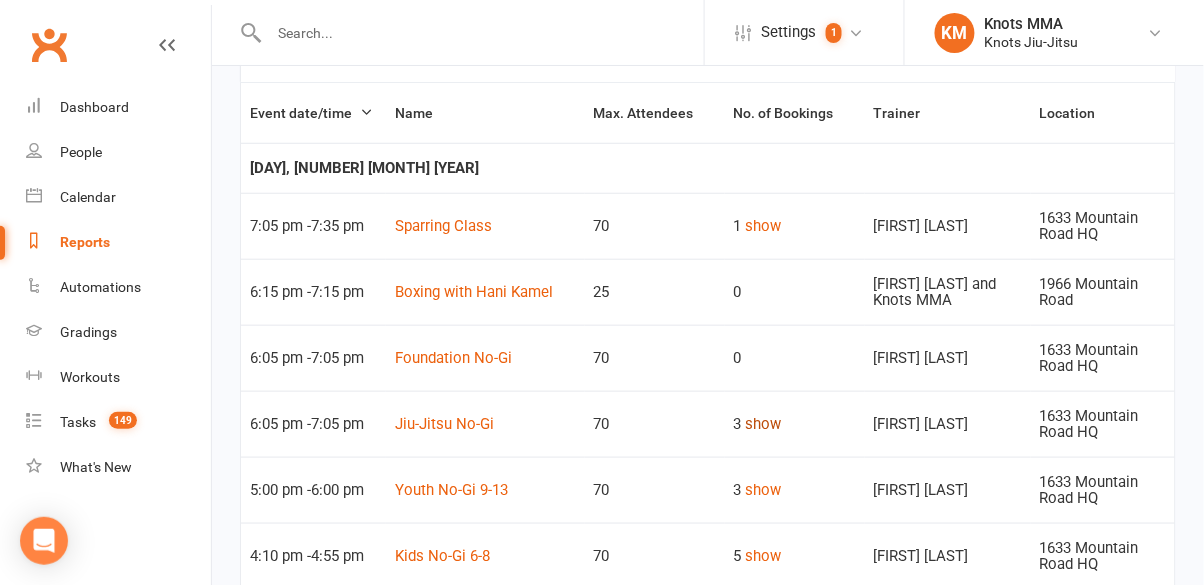 click on "show" at bounding box center [764, 424] 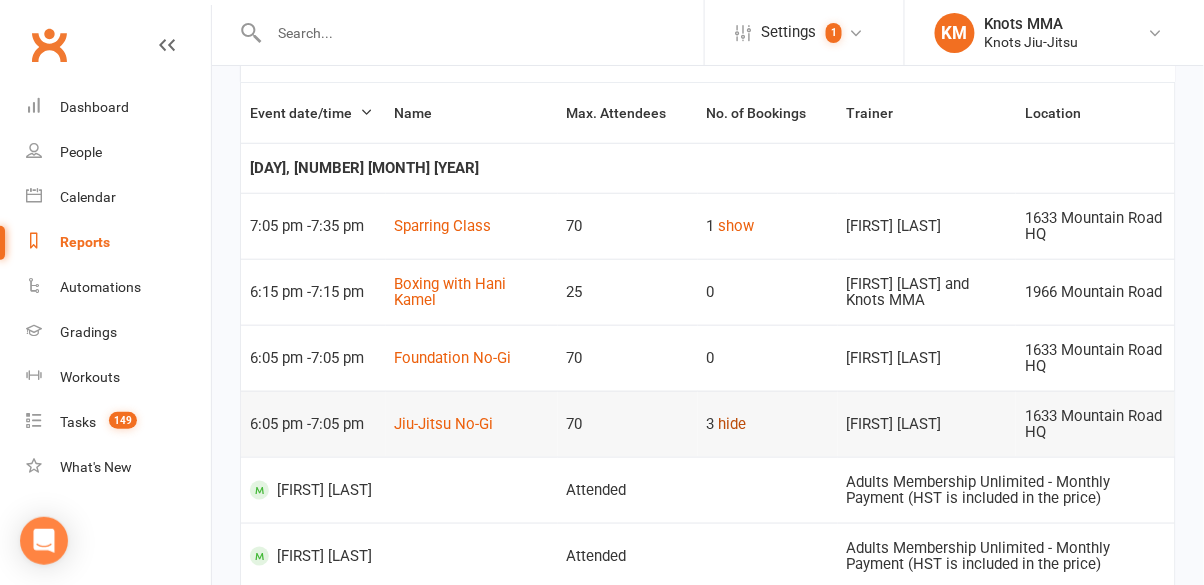 click on "hide" at bounding box center [733, 424] 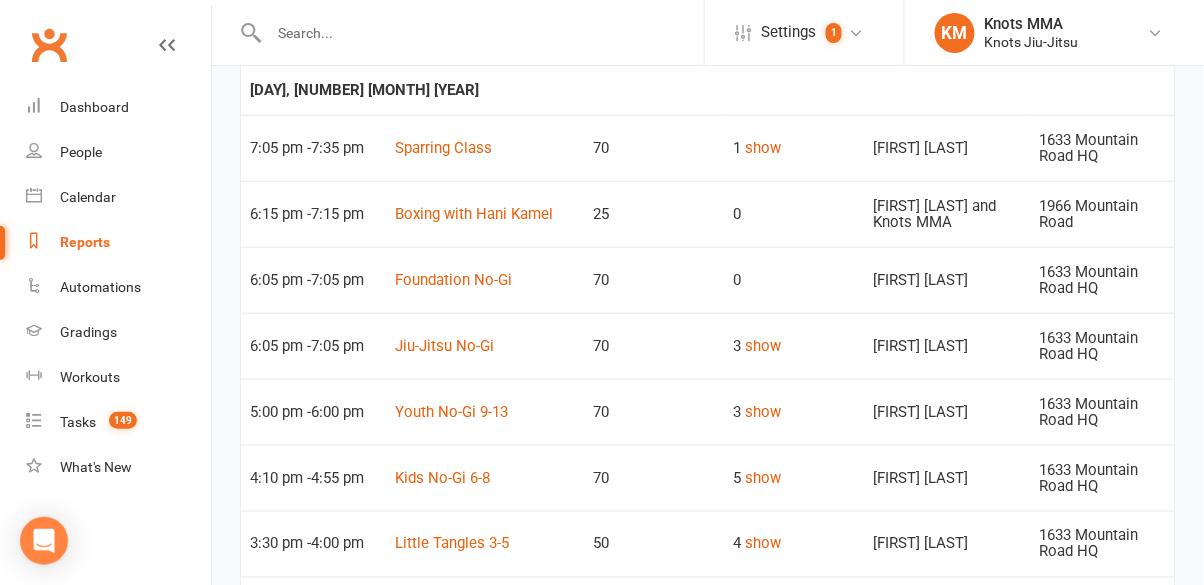 scroll, scrollTop: 352, scrollLeft: 0, axis: vertical 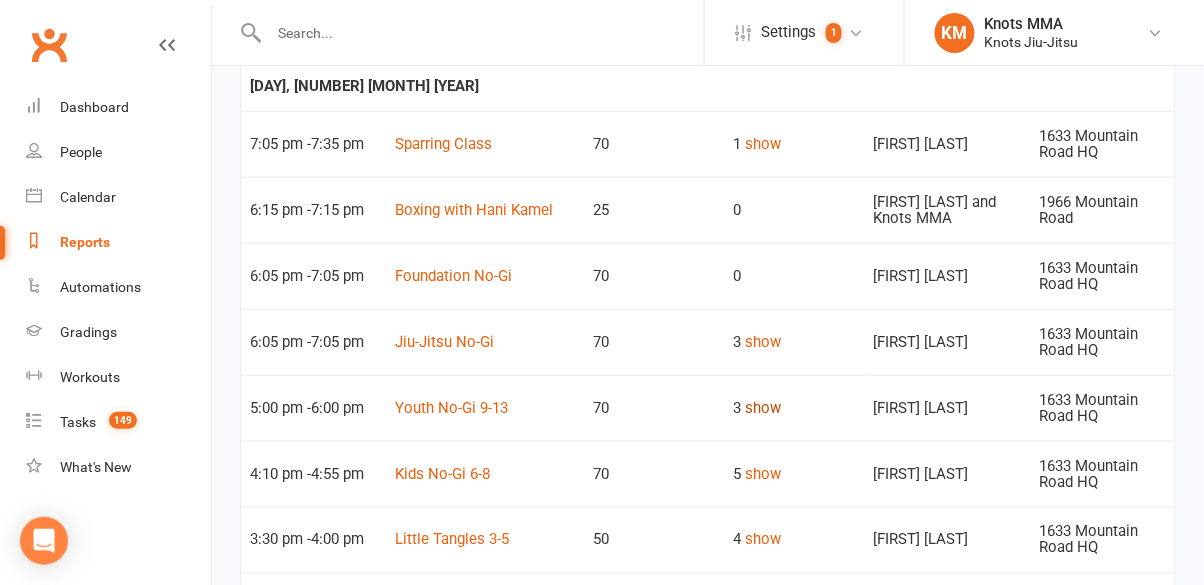 click on "show" at bounding box center (764, 408) 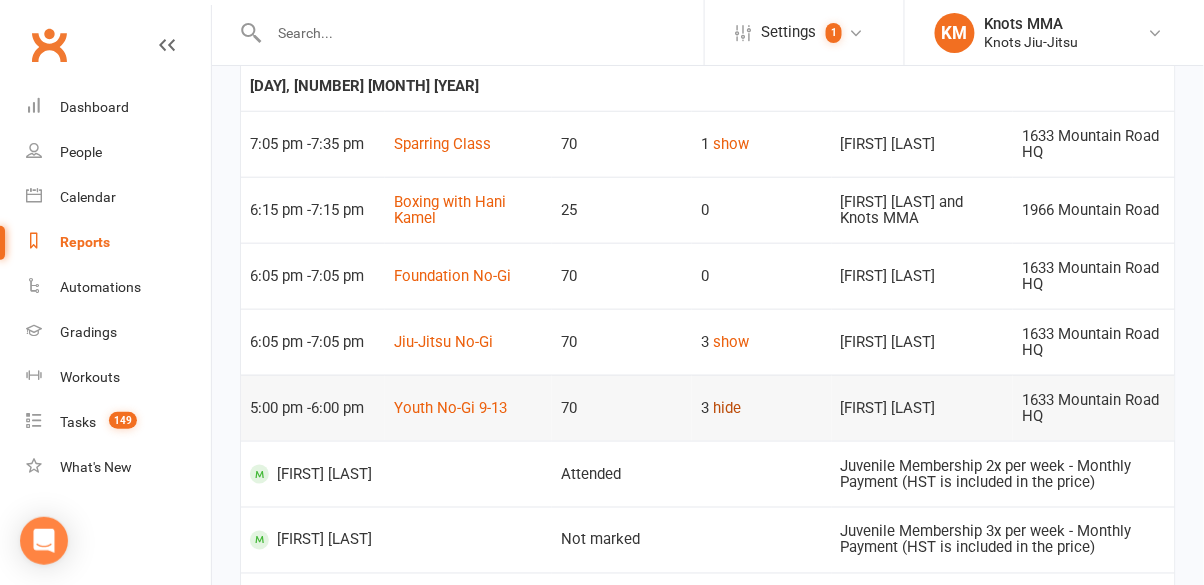 click on "hide" at bounding box center (727, 408) 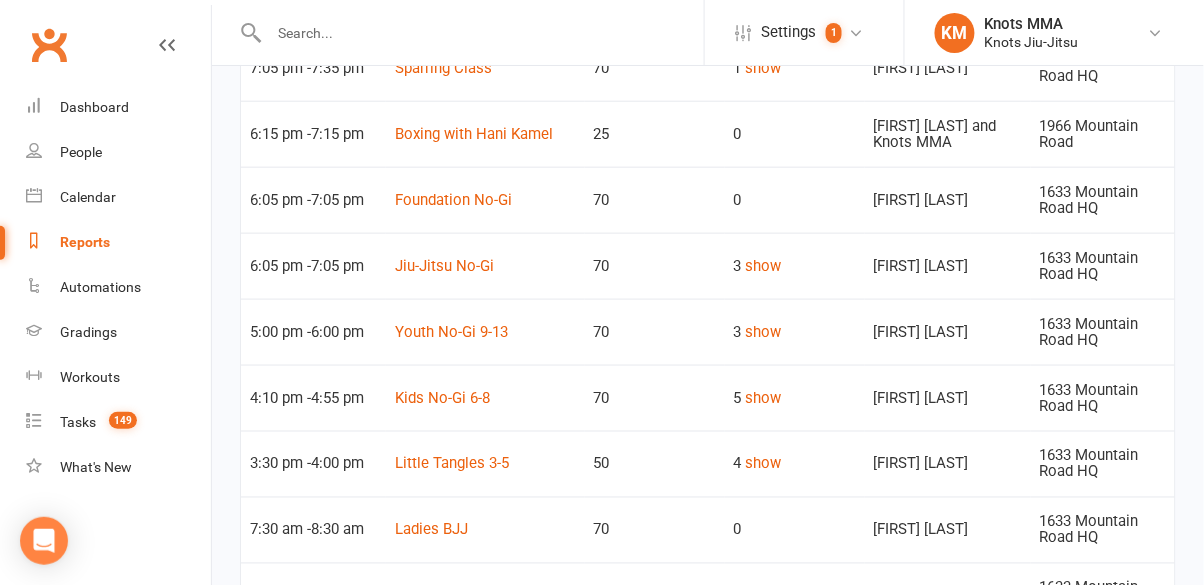 scroll, scrollTop: 430, scrollLeft: 0, axis: vertical 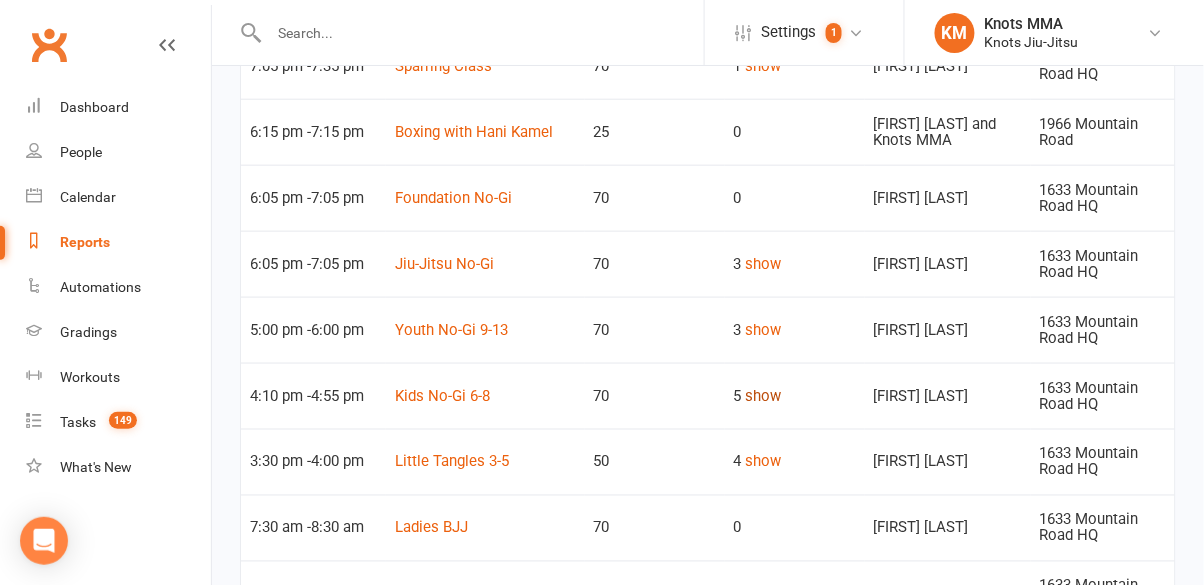 click on "show" at bounding box center [764, 396] 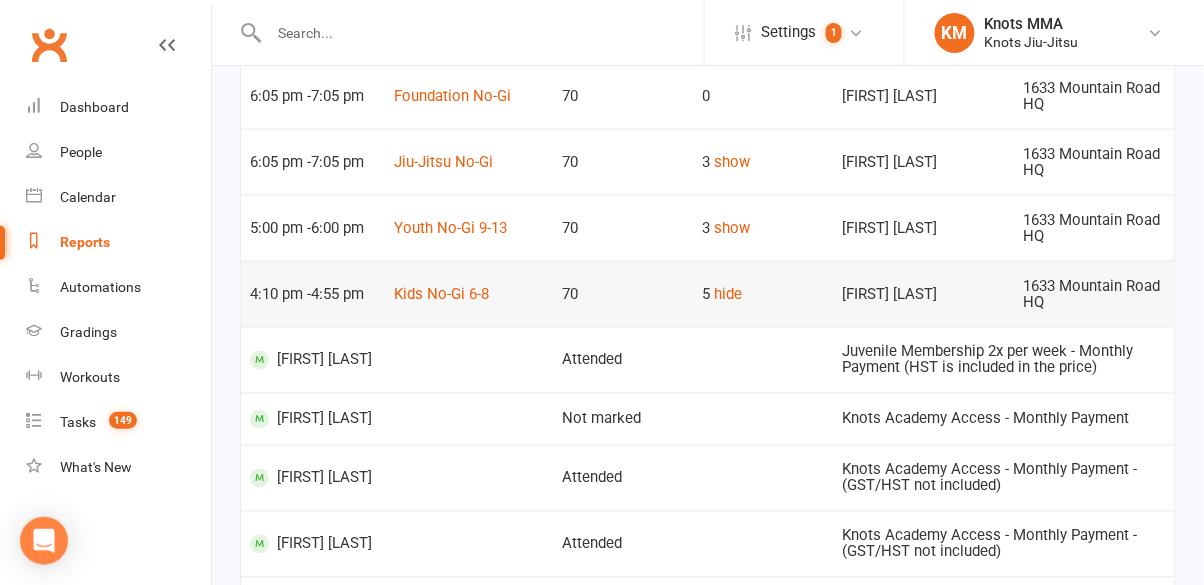 scroll, scrollTop: 541, scrollLeft: 0, axis: vertical 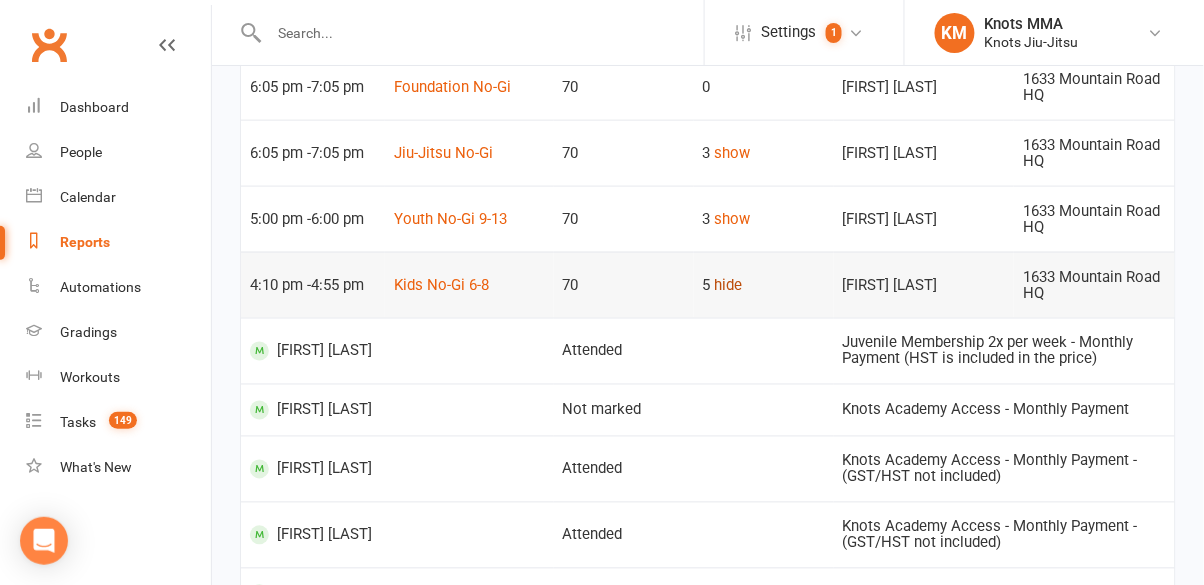 click on "hide" at bounding box center (729, 285) 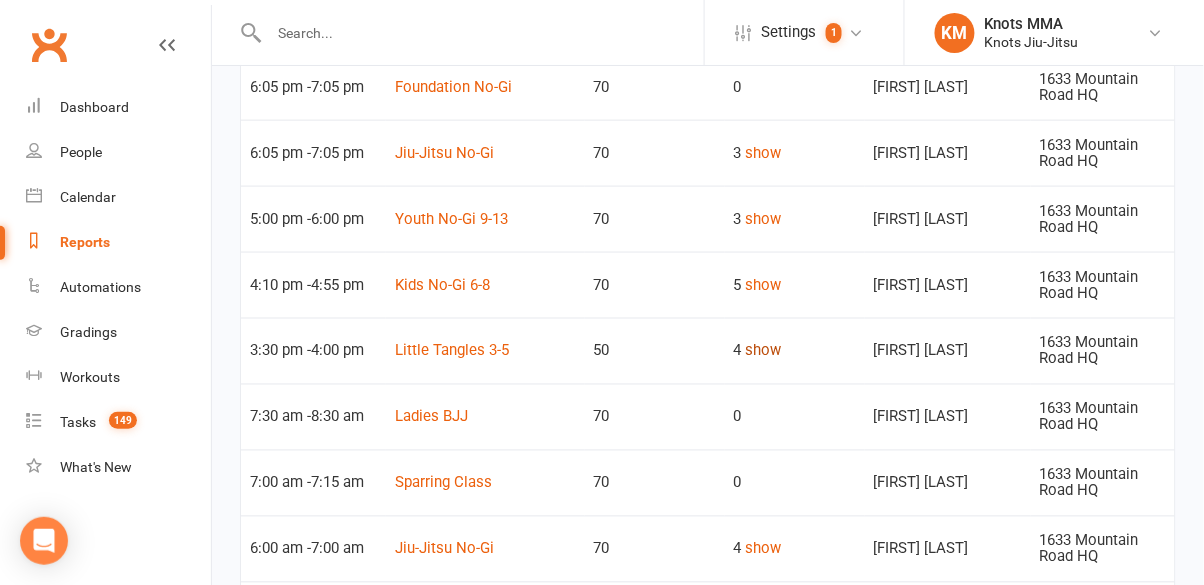 click on "show" at bounding box center [764, 351] 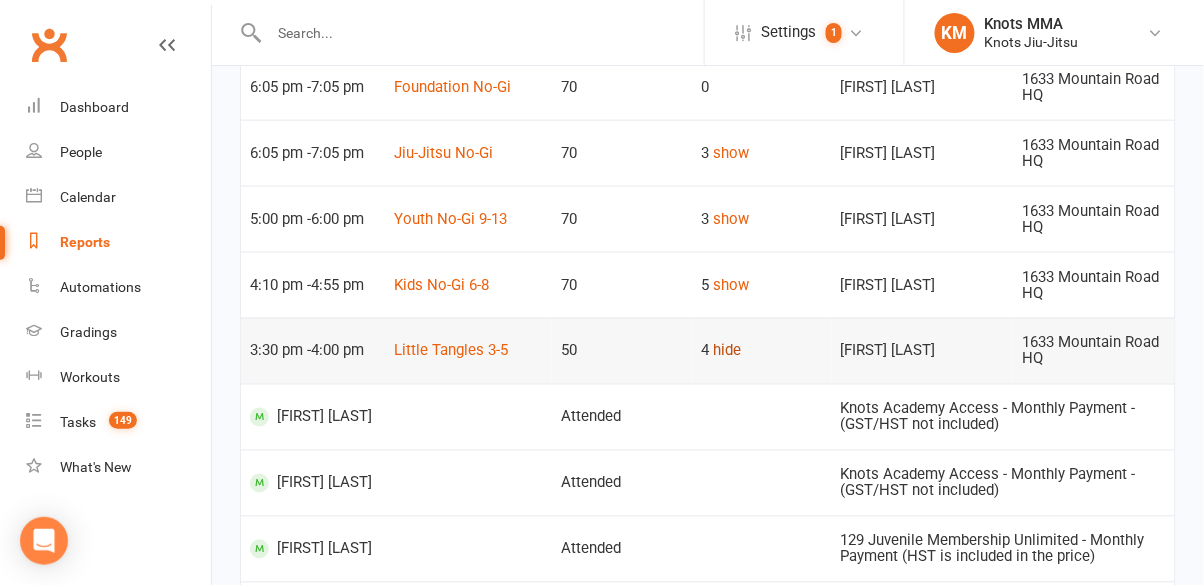 click on "hide" at bounding box center (727, 351) 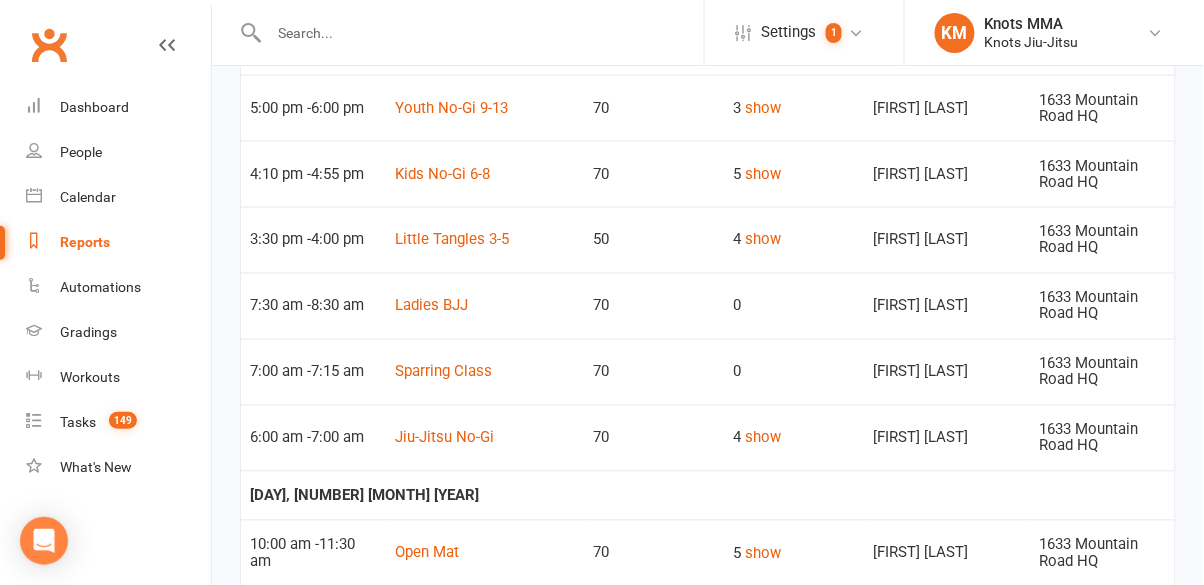scroll, scrollTop: 656, scrollLeft: 0, axis: vertical 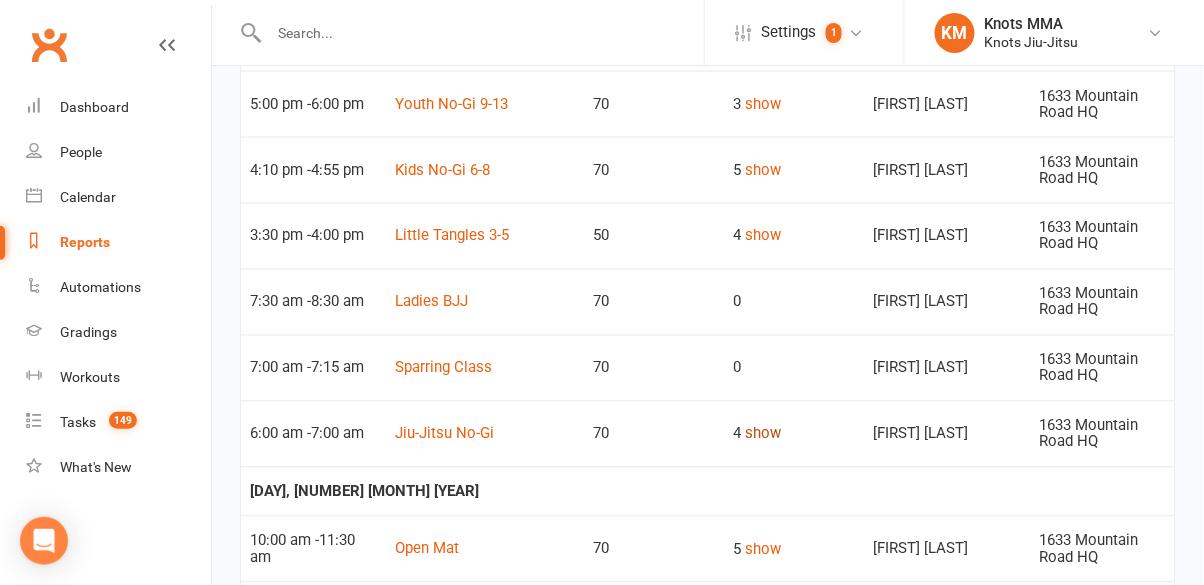 click on "show" at bounding box center [764, 434] 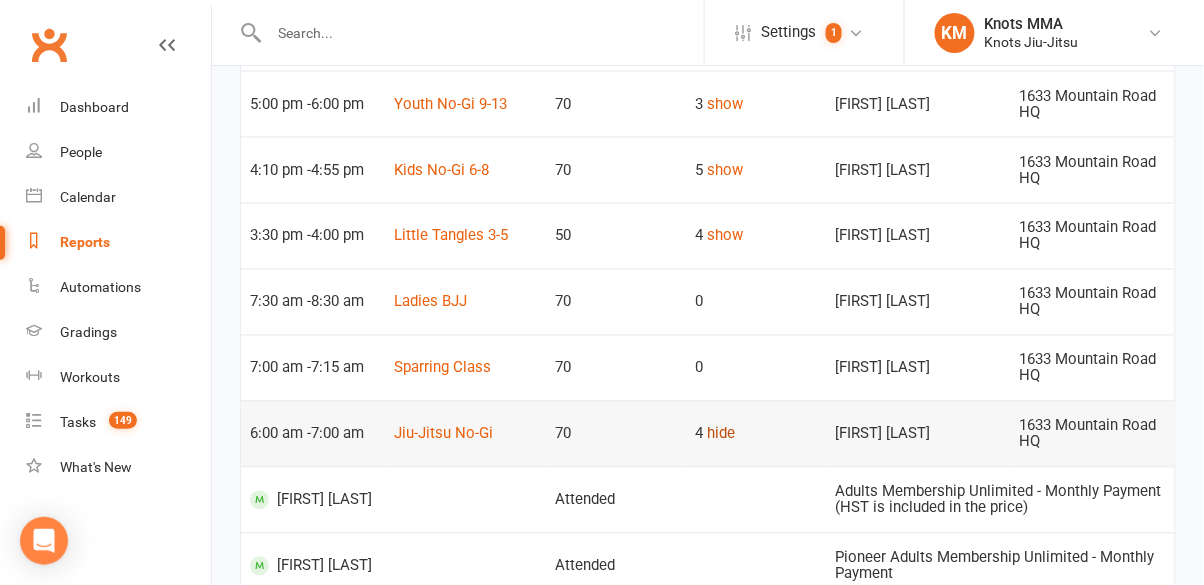 click on "hide" at bounding box center (721, 434) 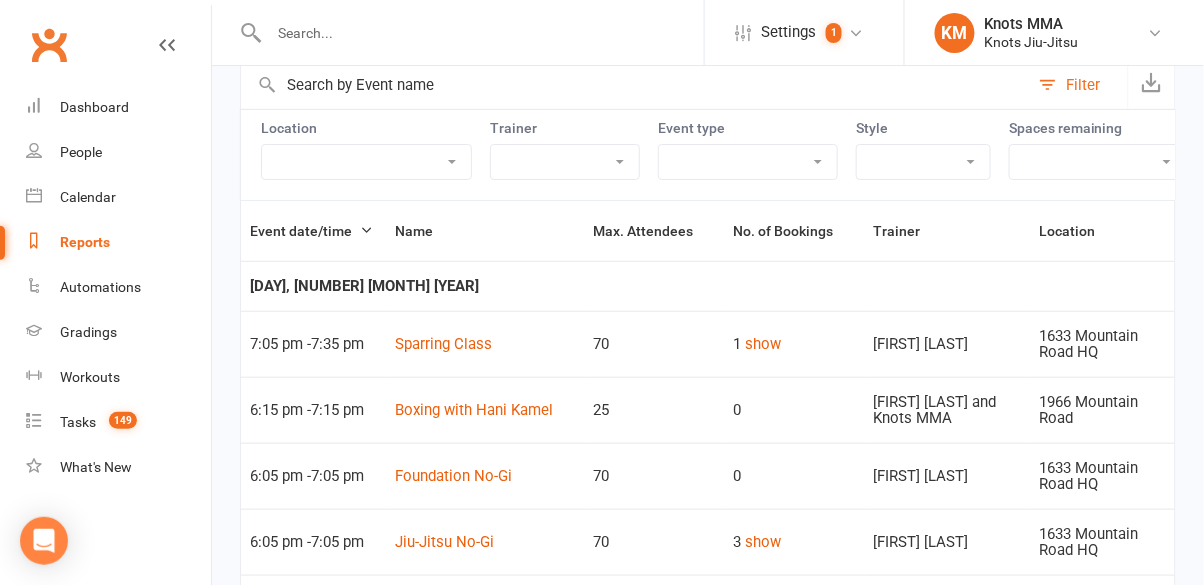 scroll, scrollTop: 0, scrollLeft: 0, axis: both 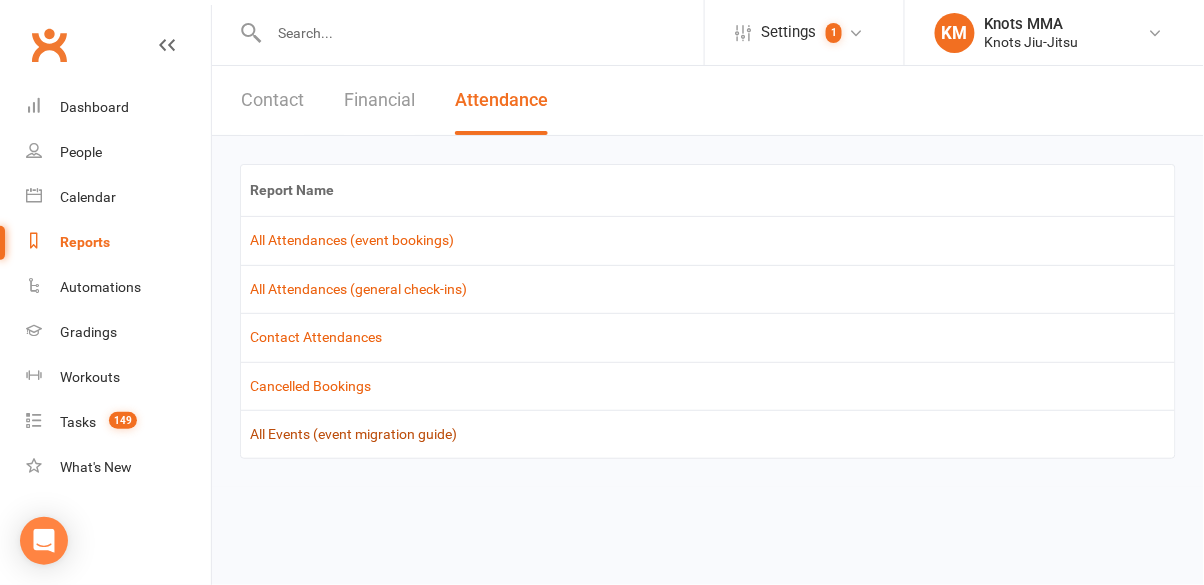 click on "All Events (event migration guide)" at bounding box center [353, 434] 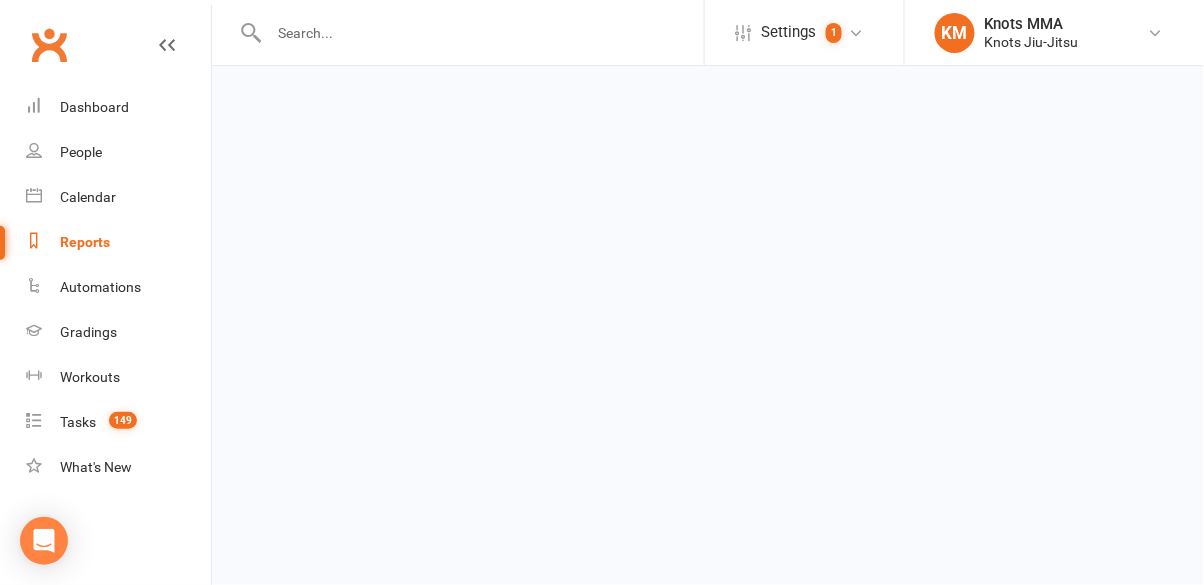 select on "series" 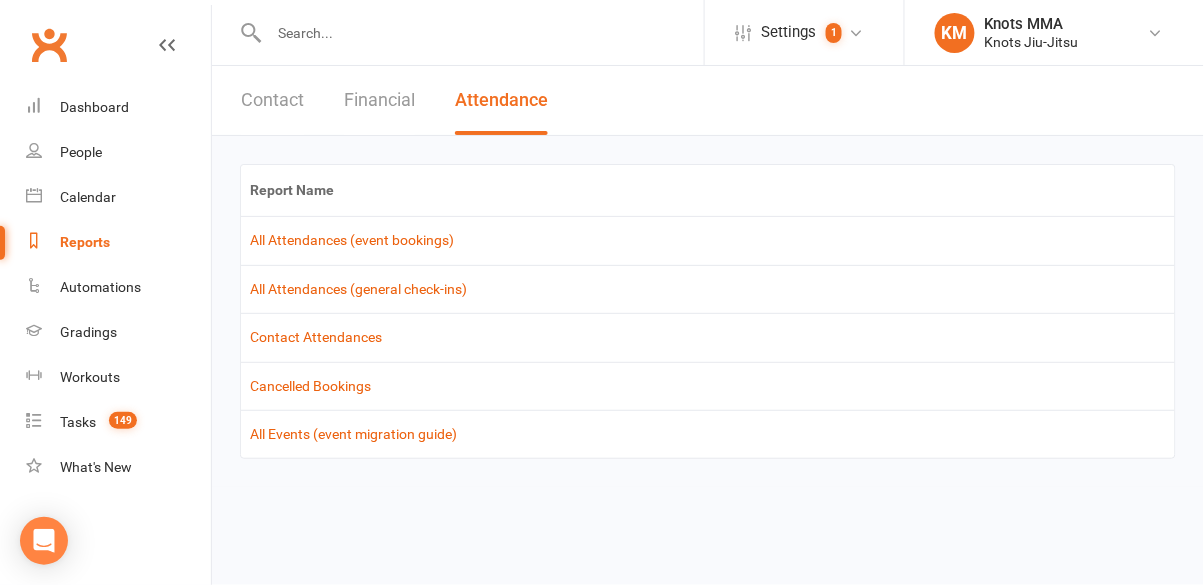 click on "All Attendances (event bookings)" at bounding box center [708, 240] 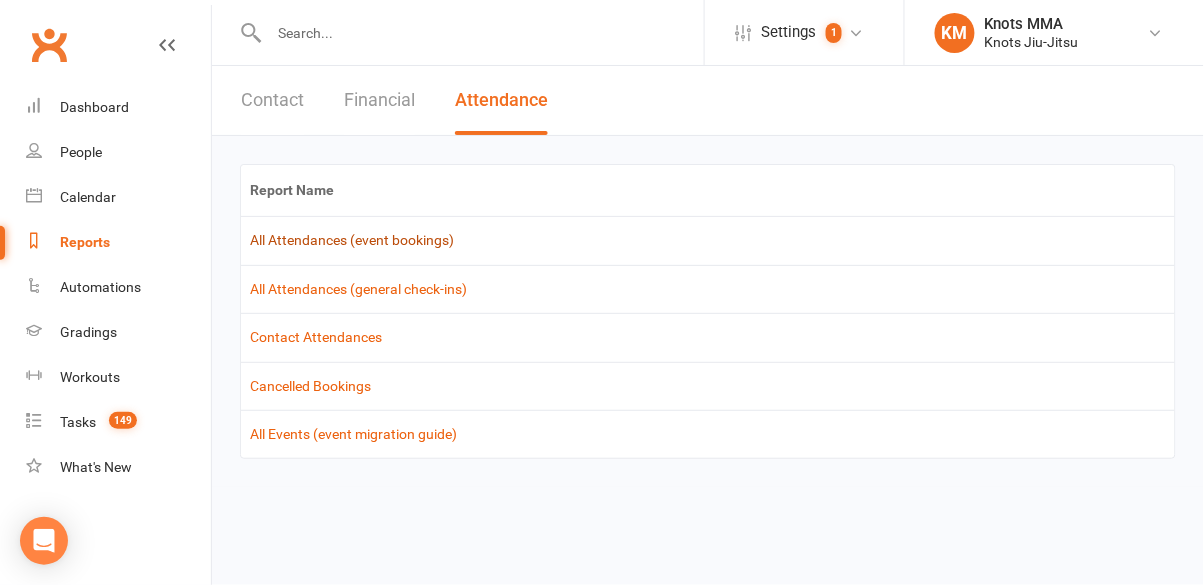click on "All Attendances (event bookings)" at bounding box center [352, 240] 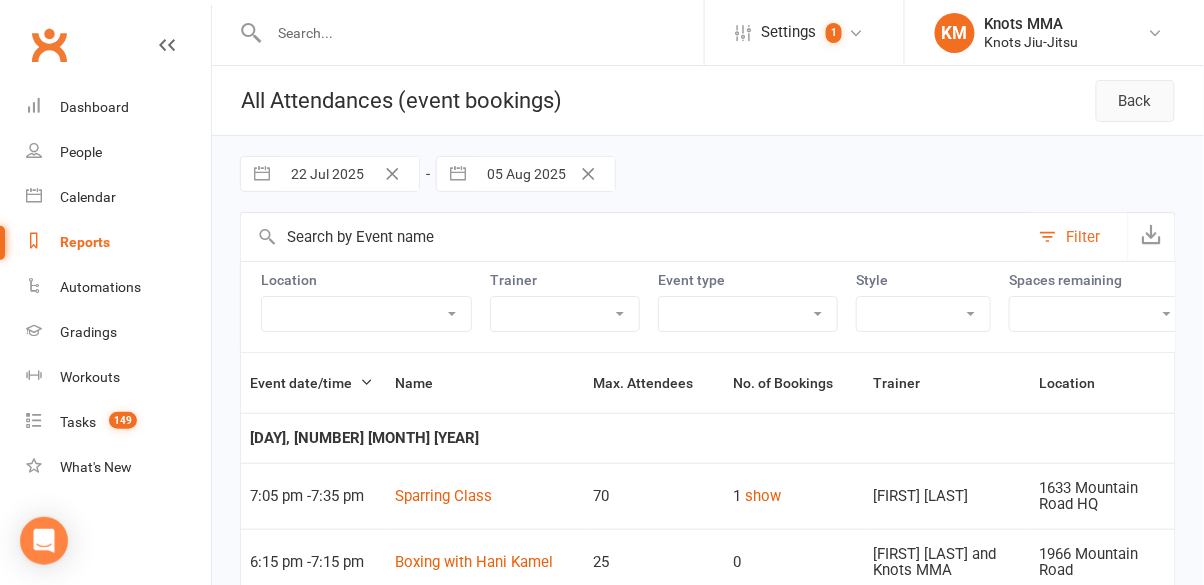 click on "Back" at bounding box center [1135, 101] 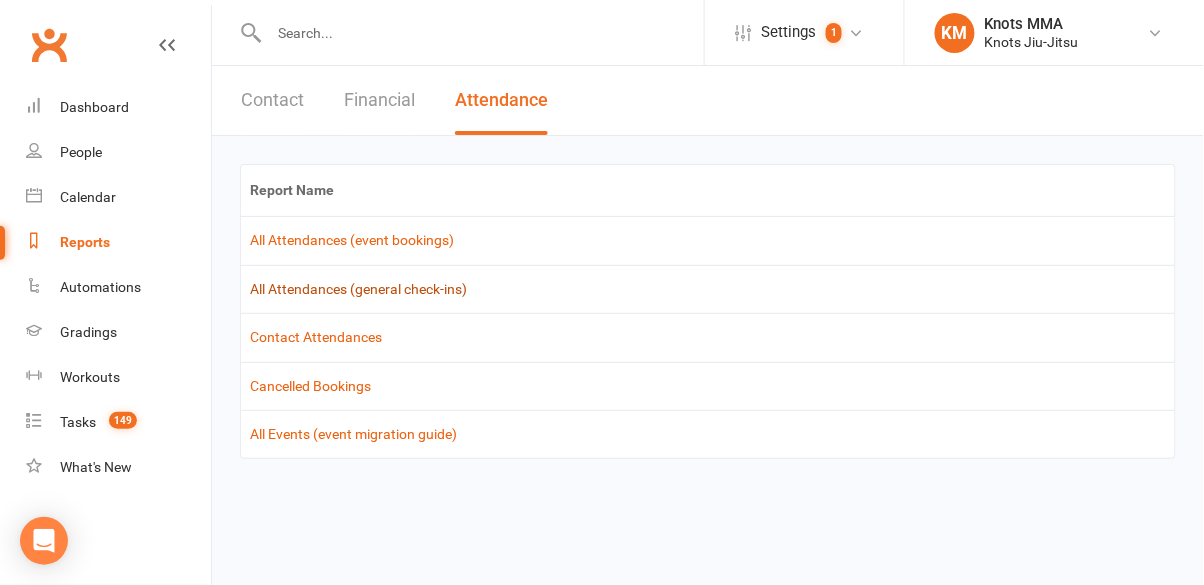 click on "All Attendances (general check-ins)" at bounding box center (358, 289) 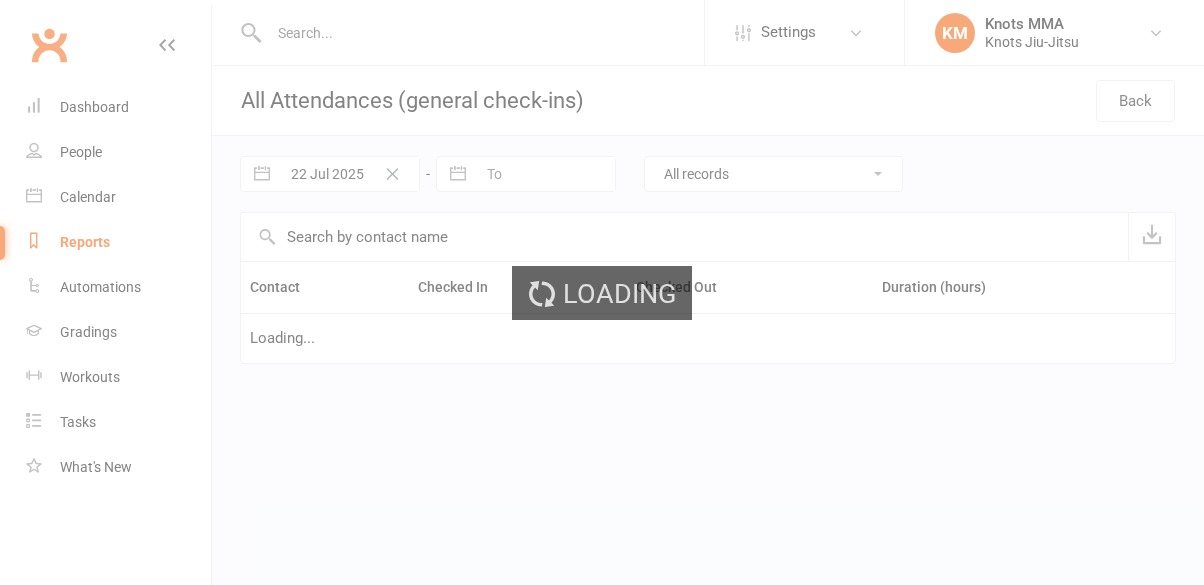 scroll, scrollTop: 0, scrollLeft: 0, axis: both 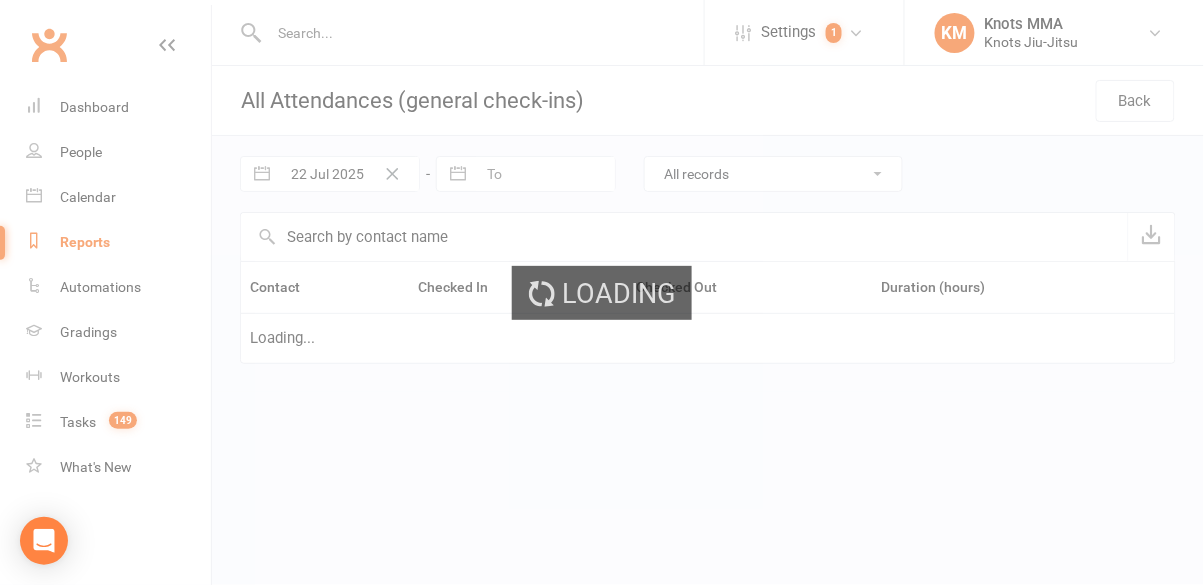 click on "Loading" at bounding box center [602, 292] 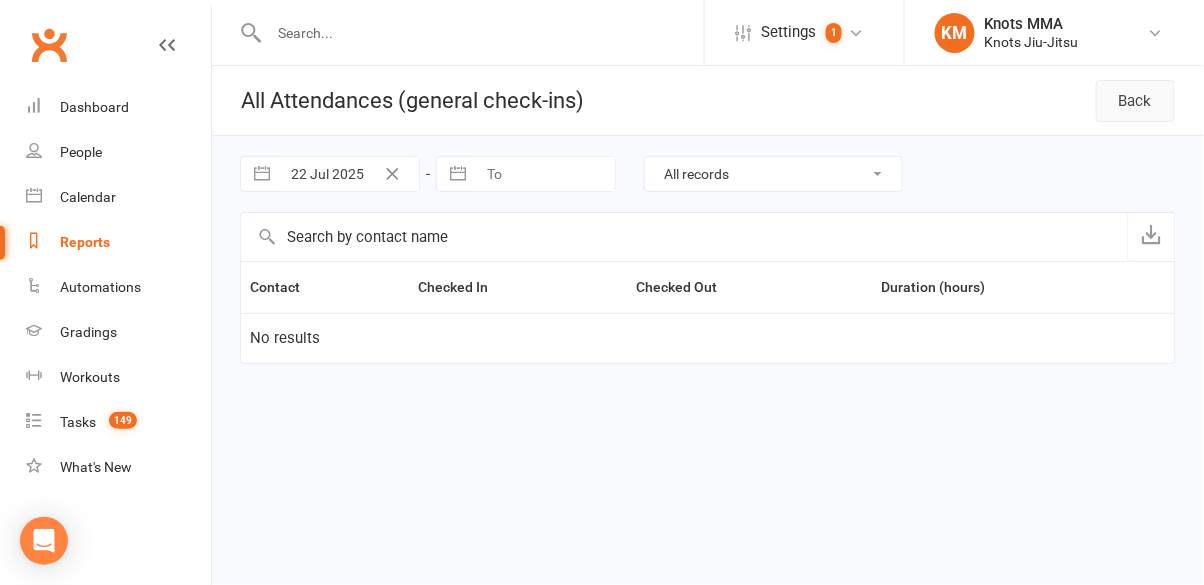 click on "Back" at bounding box center (1135, 101) 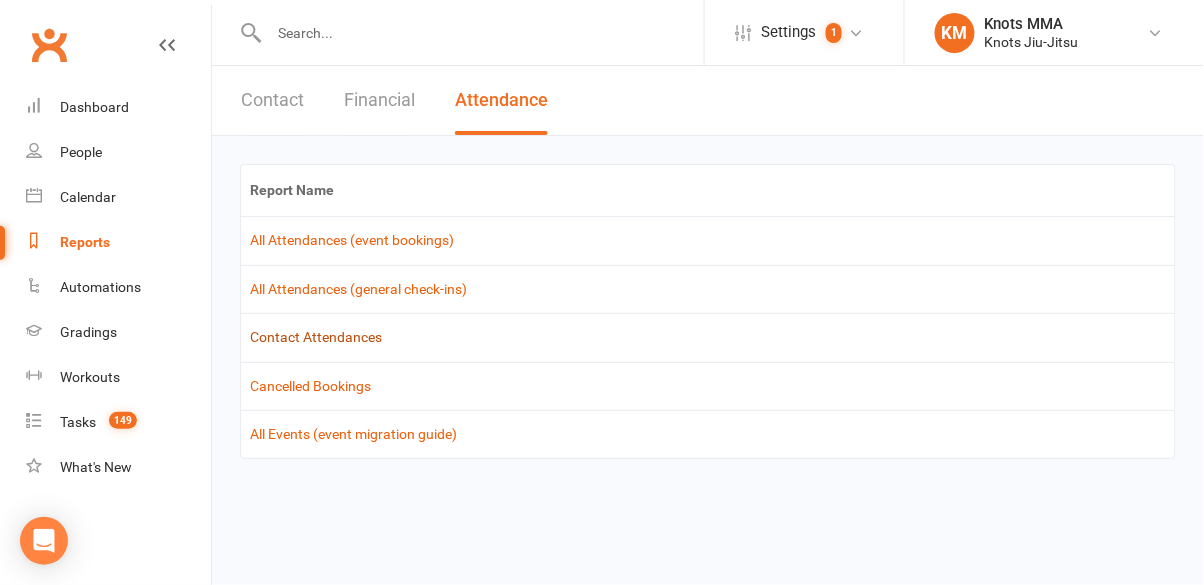 click on "Contact Attendances" at bounding box center (316, 337) 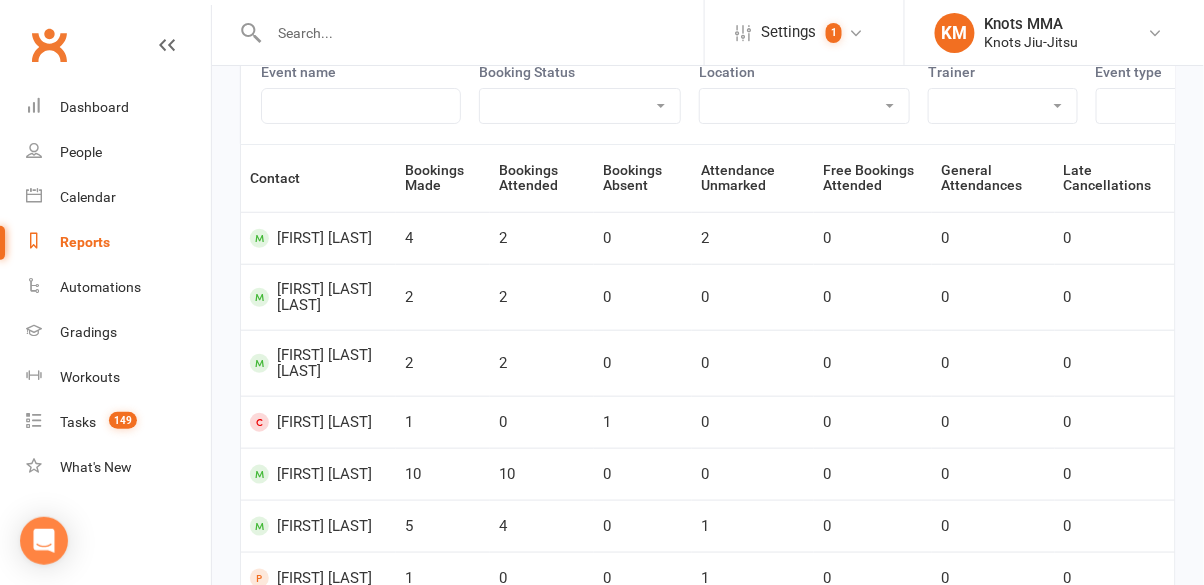 scroll, scrollTop: 0, scrollLeft: 0, axis: both 